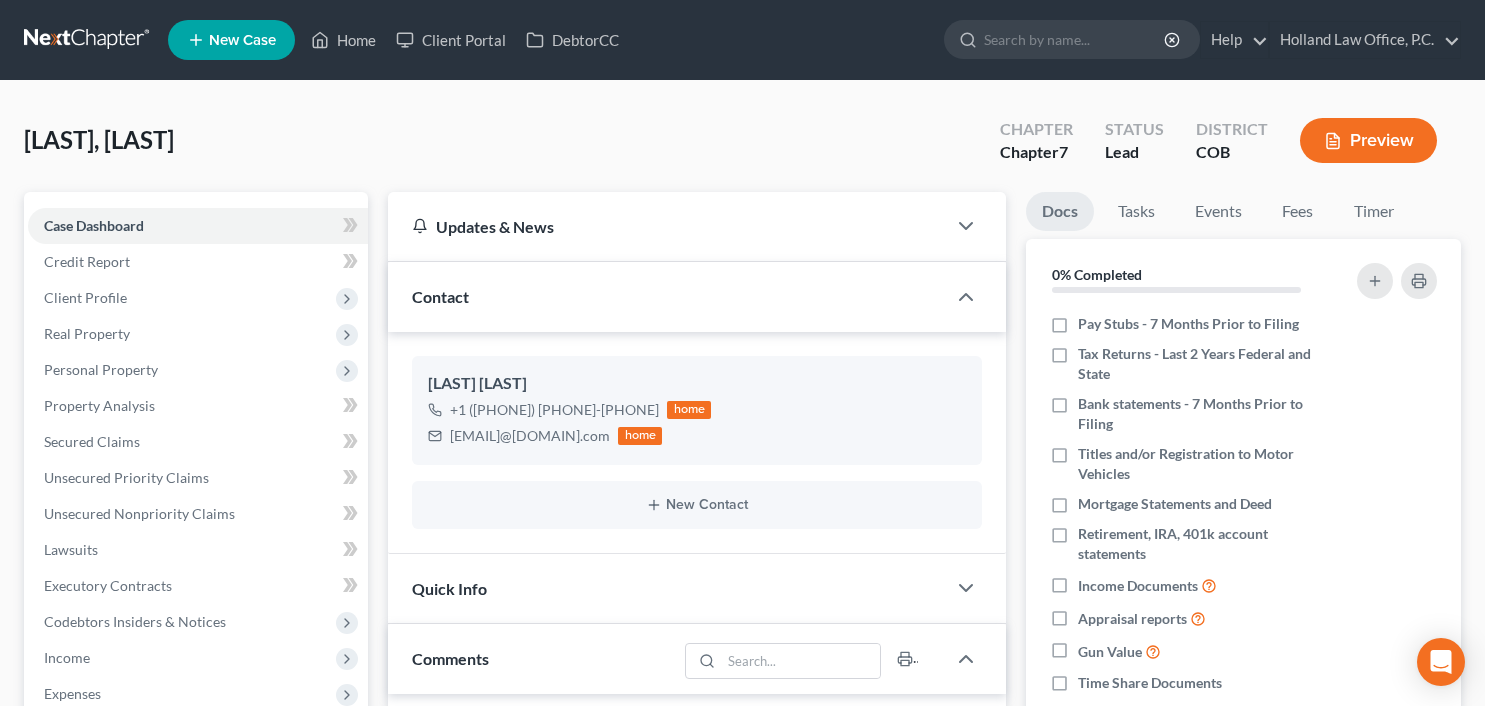 scroll, scrollTop: 0, scrollLeft: 0, axis: both 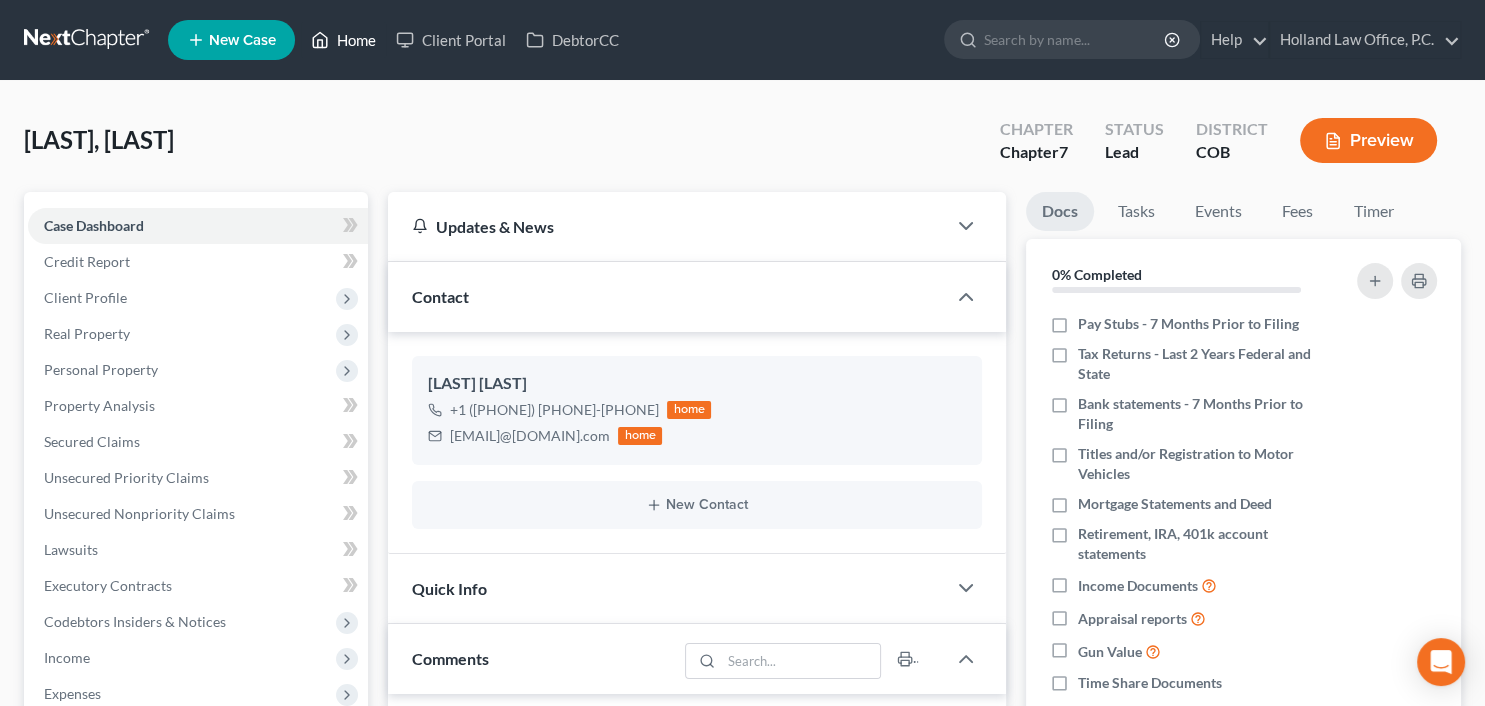 click on "Home" at bounding box center (343, 40) 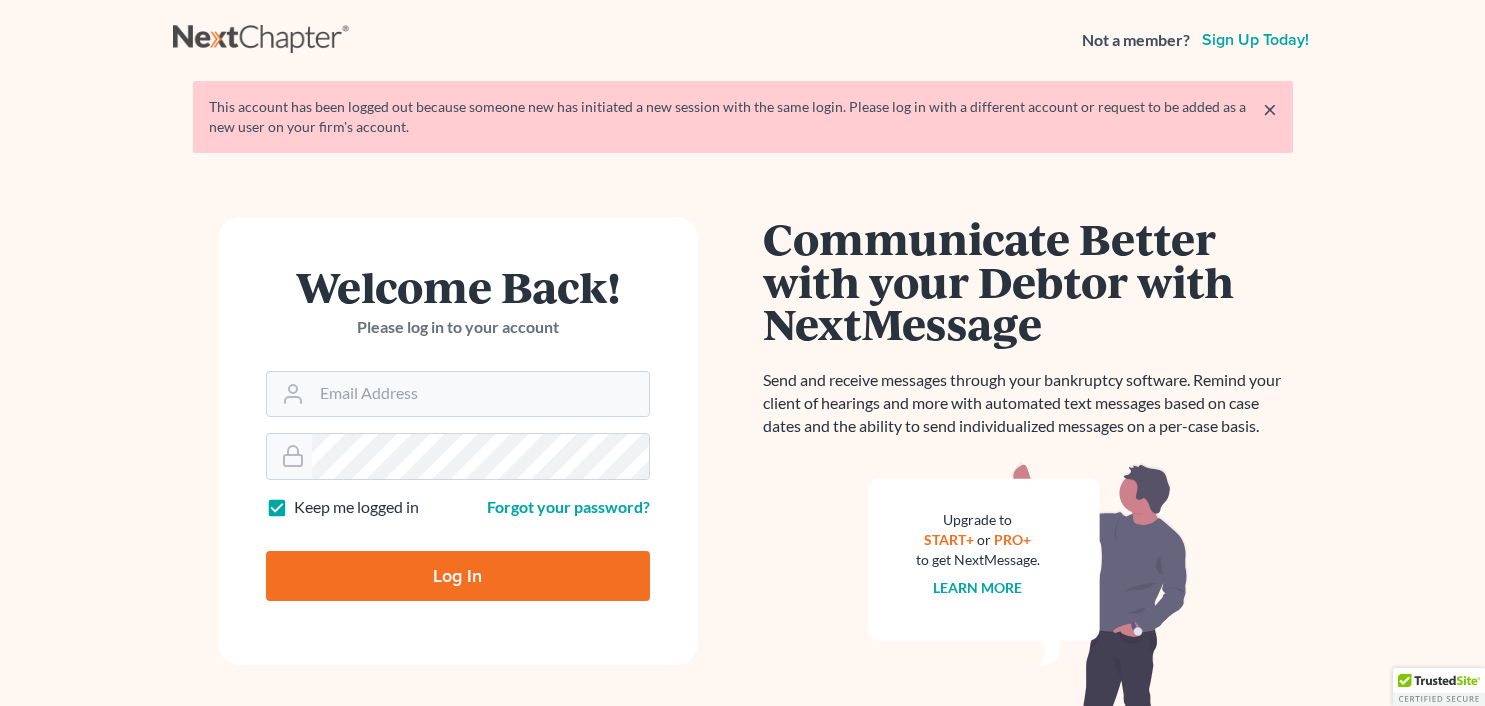 scroll, scrollTop: 0, scrollLeft: 0, axis: both 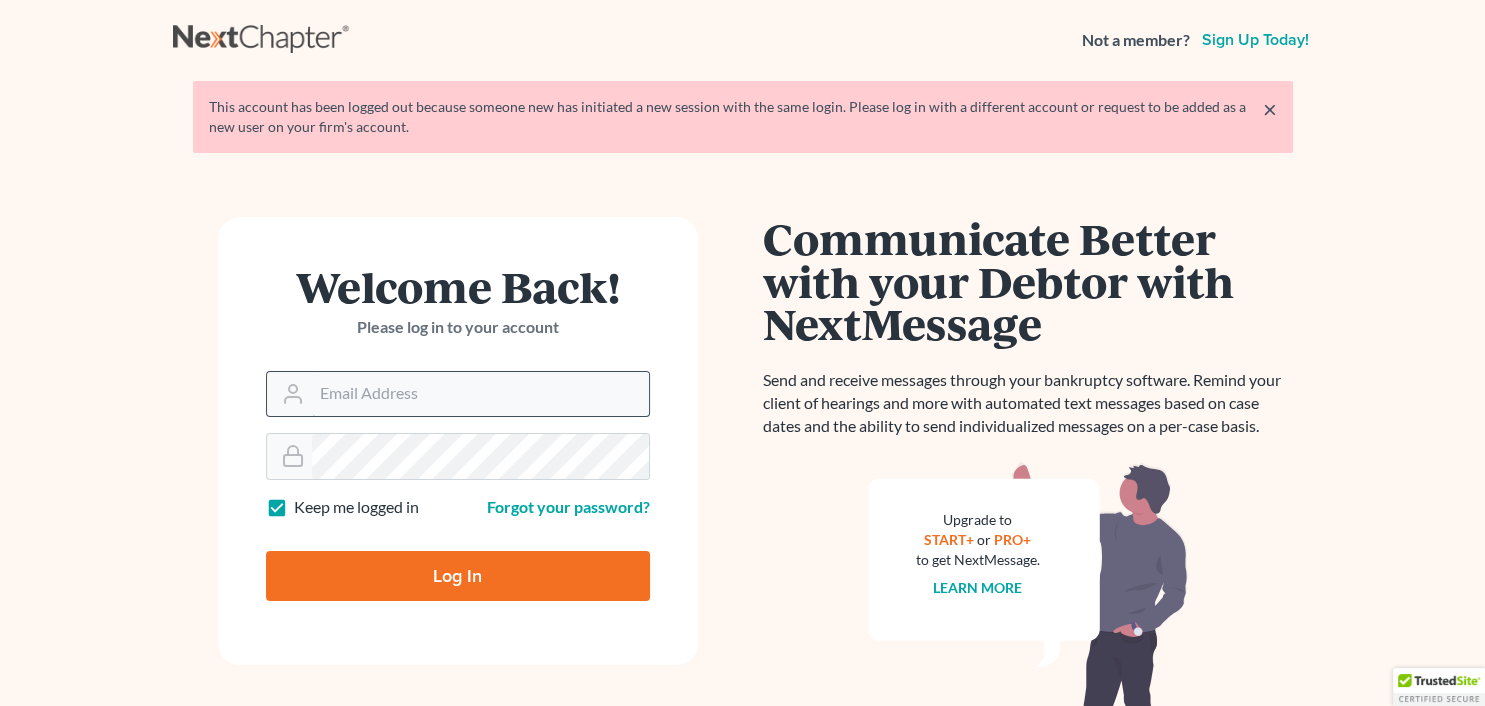 click on "Email Address" at bounding box center [480, 394] 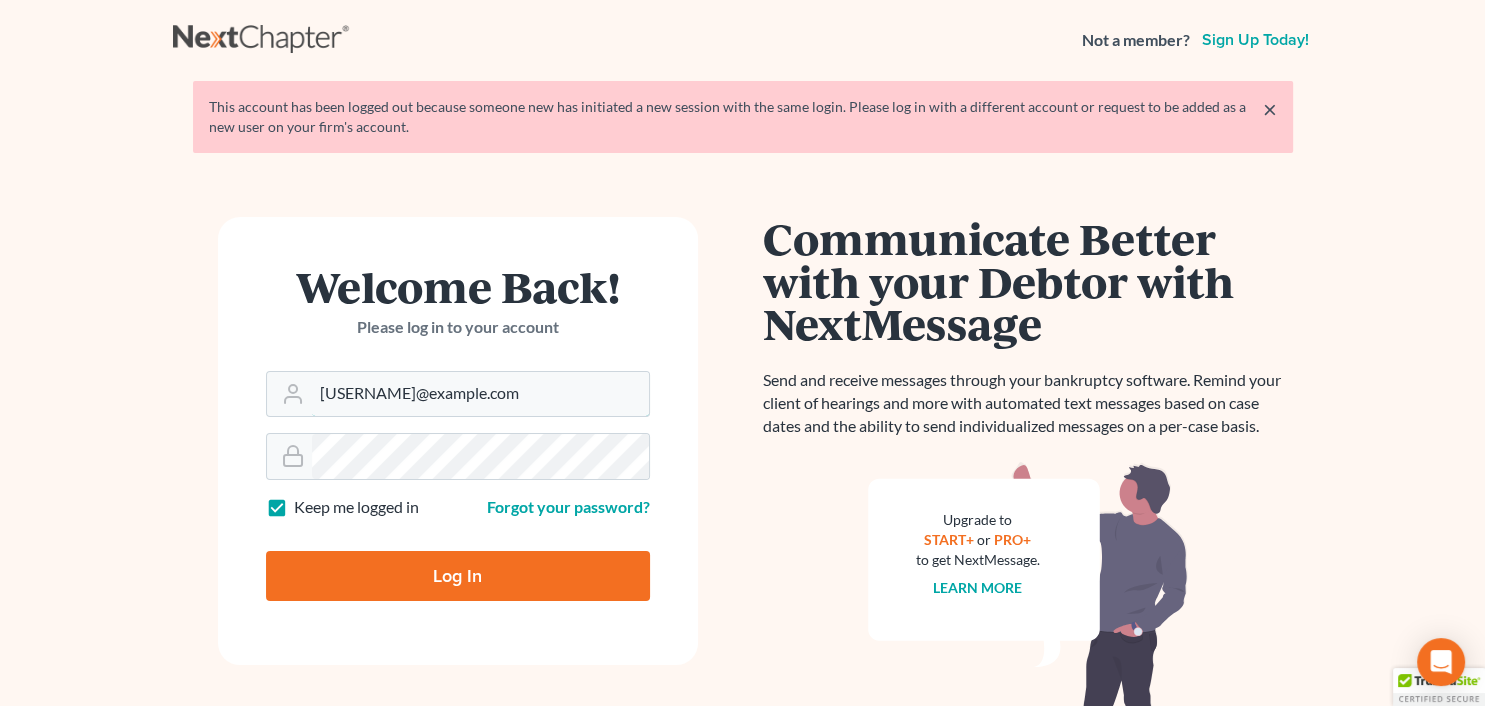 type on "[EMAIL]@[DOMAIN].com" 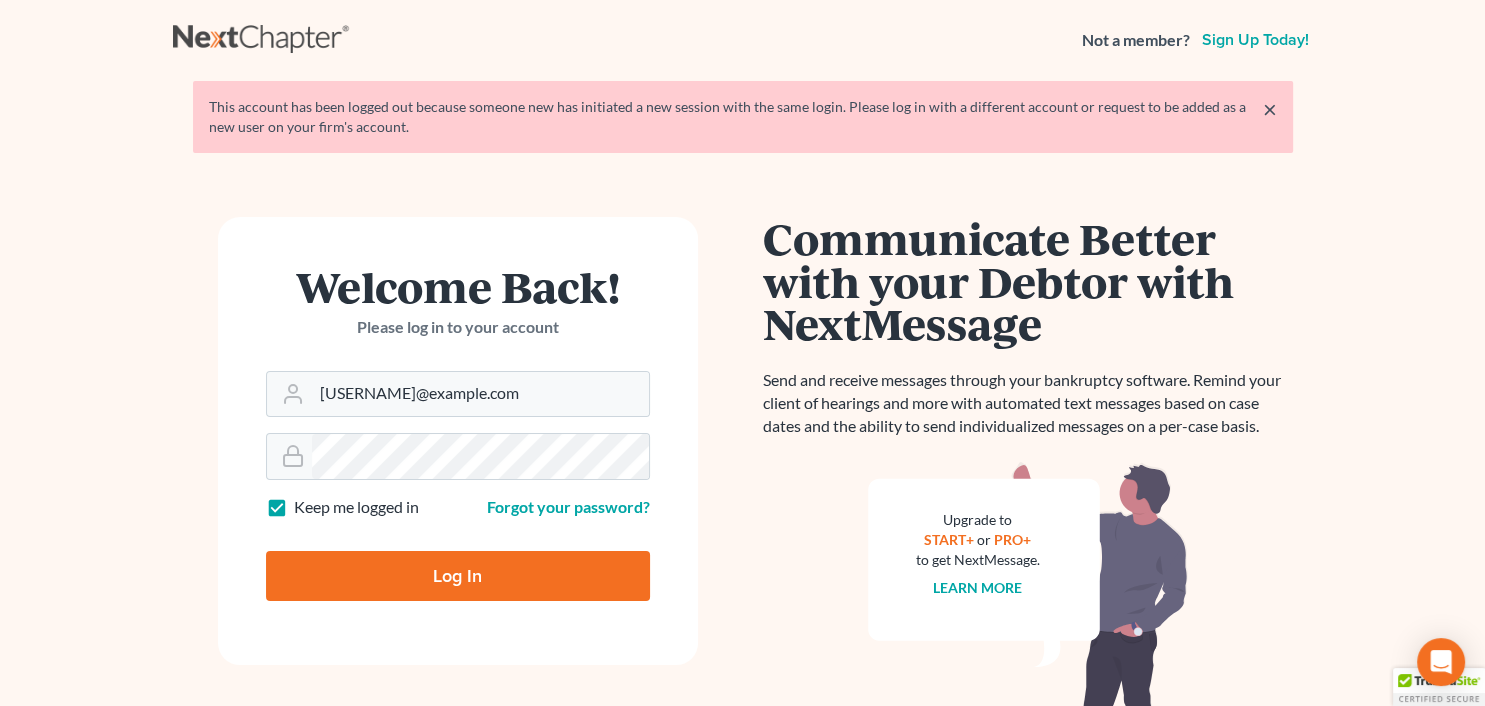 click on "Log In" at bounding box center [458, 576] 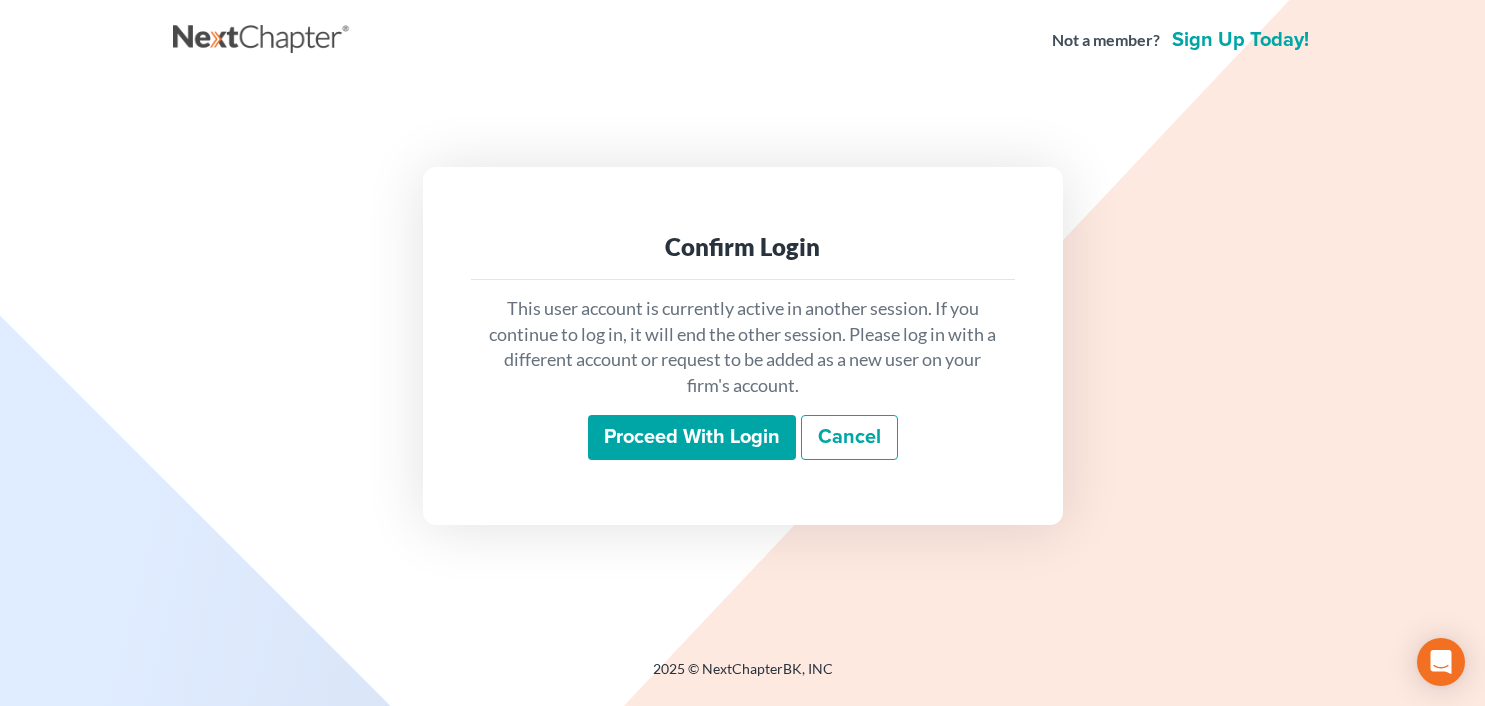 scroll, scrollTop: 0, scrollLeft: 0, axis: both 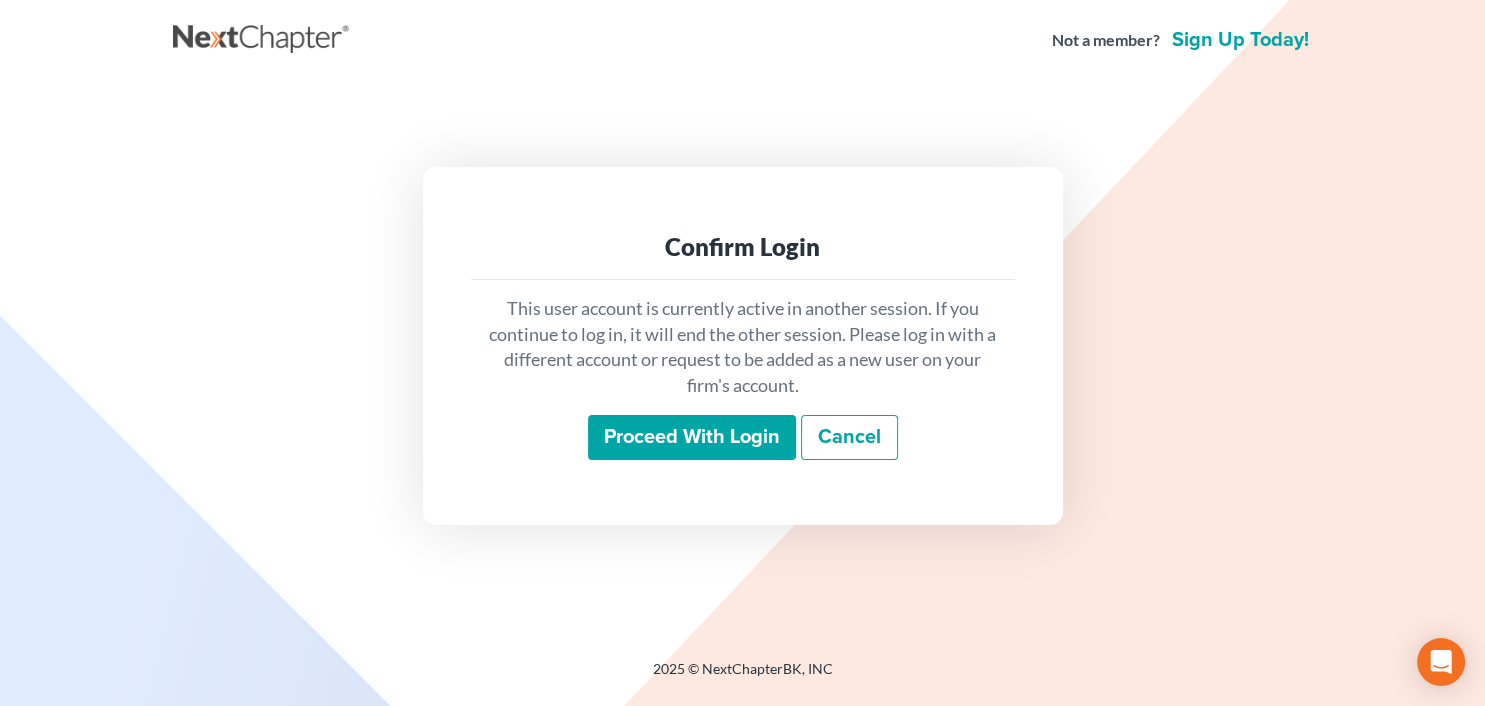 click on "Proceed with login" at bounding box center [692, 438] 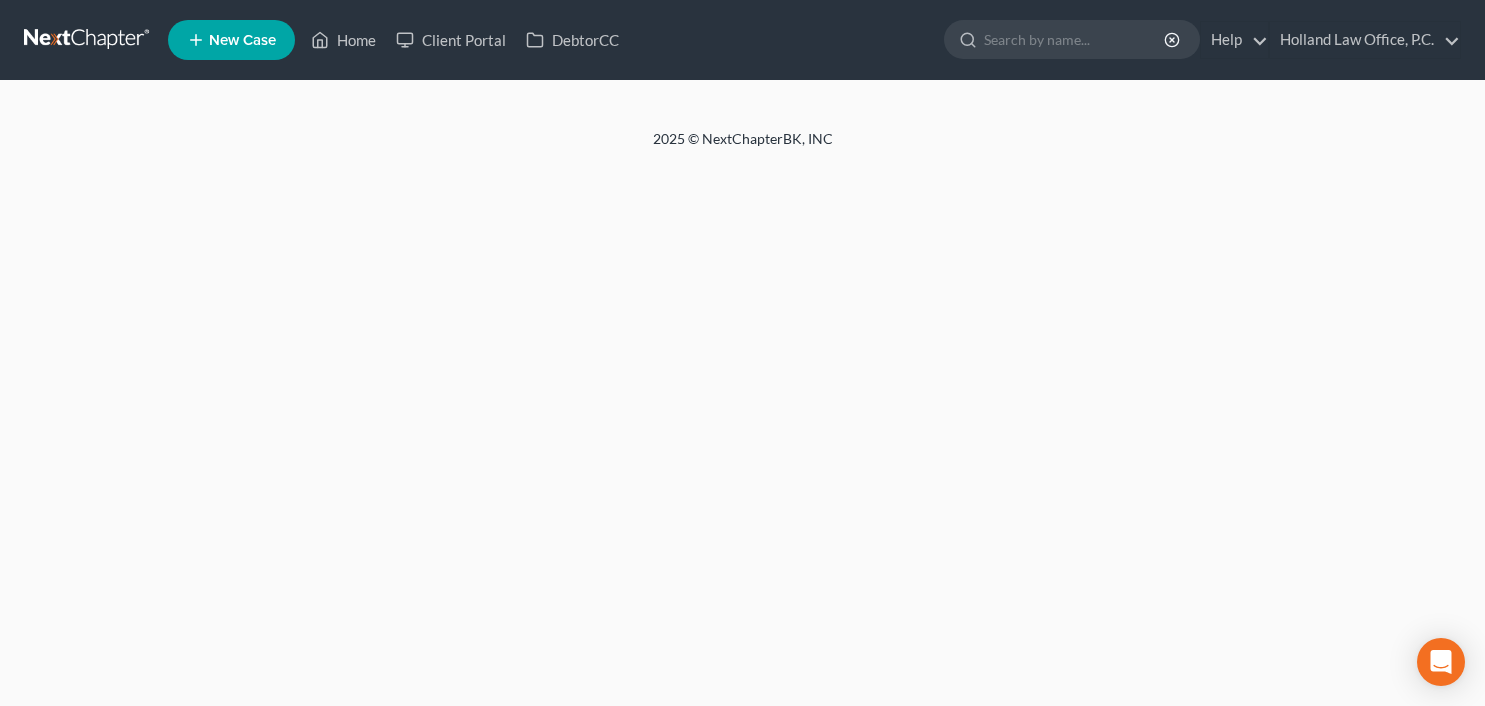 scroll, scrollTop: 0, scrollLeft: 0, axis: both 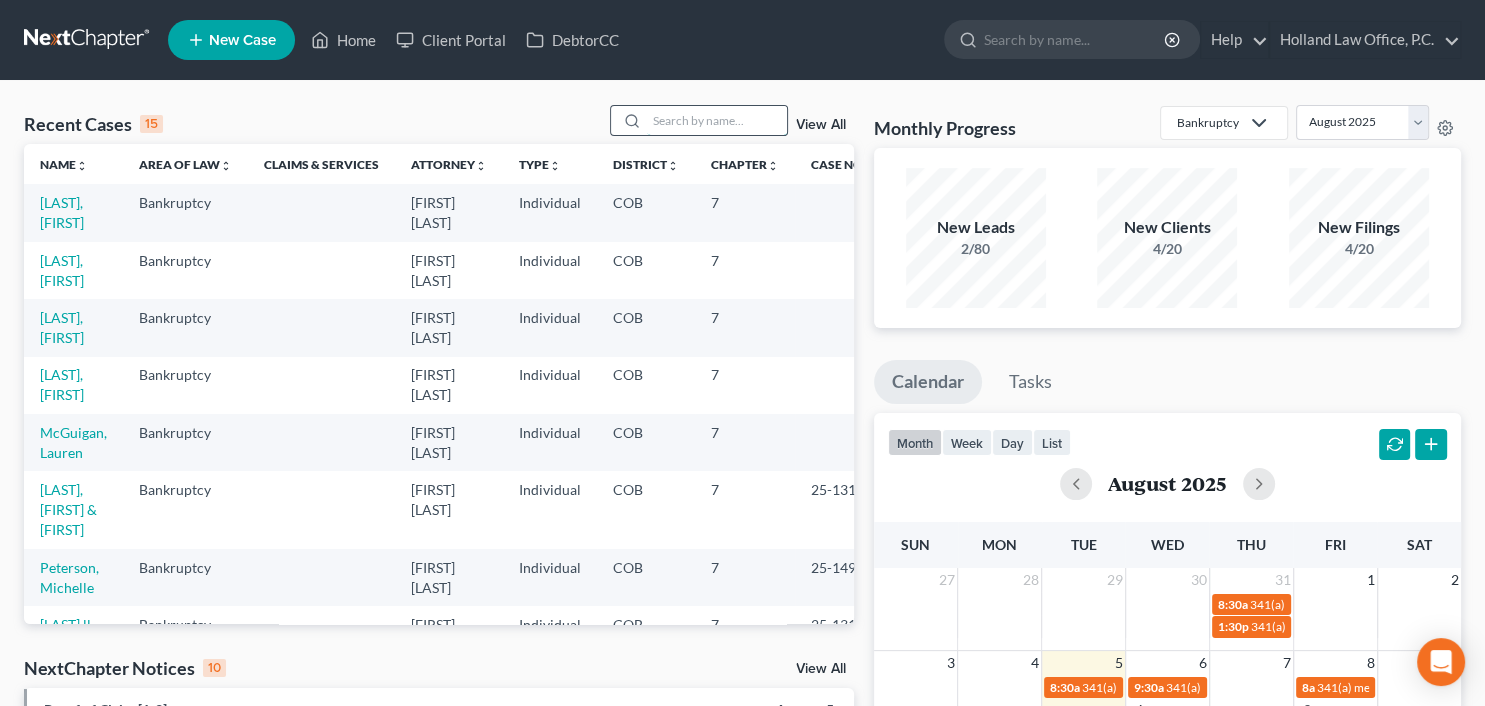 click at bounding box center [717, 120] 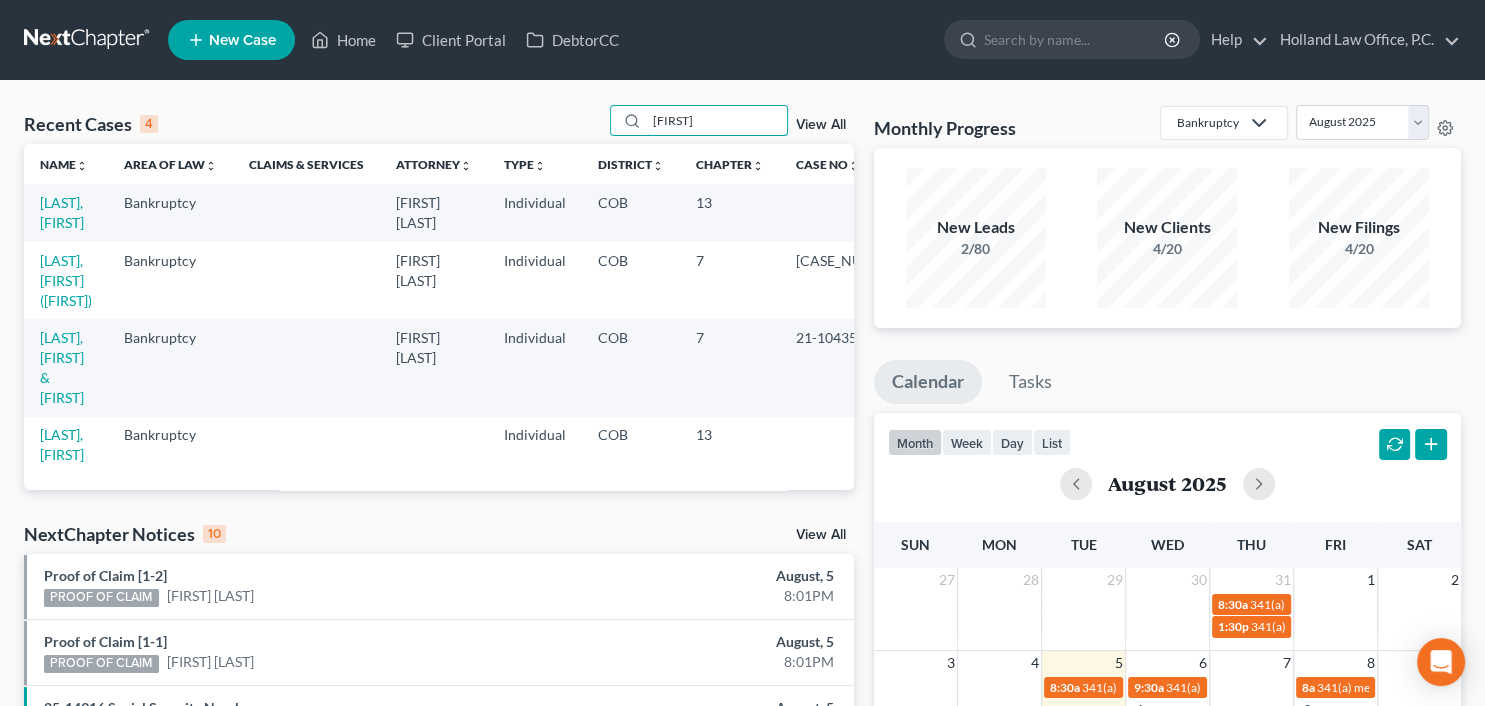 type on "patricia" 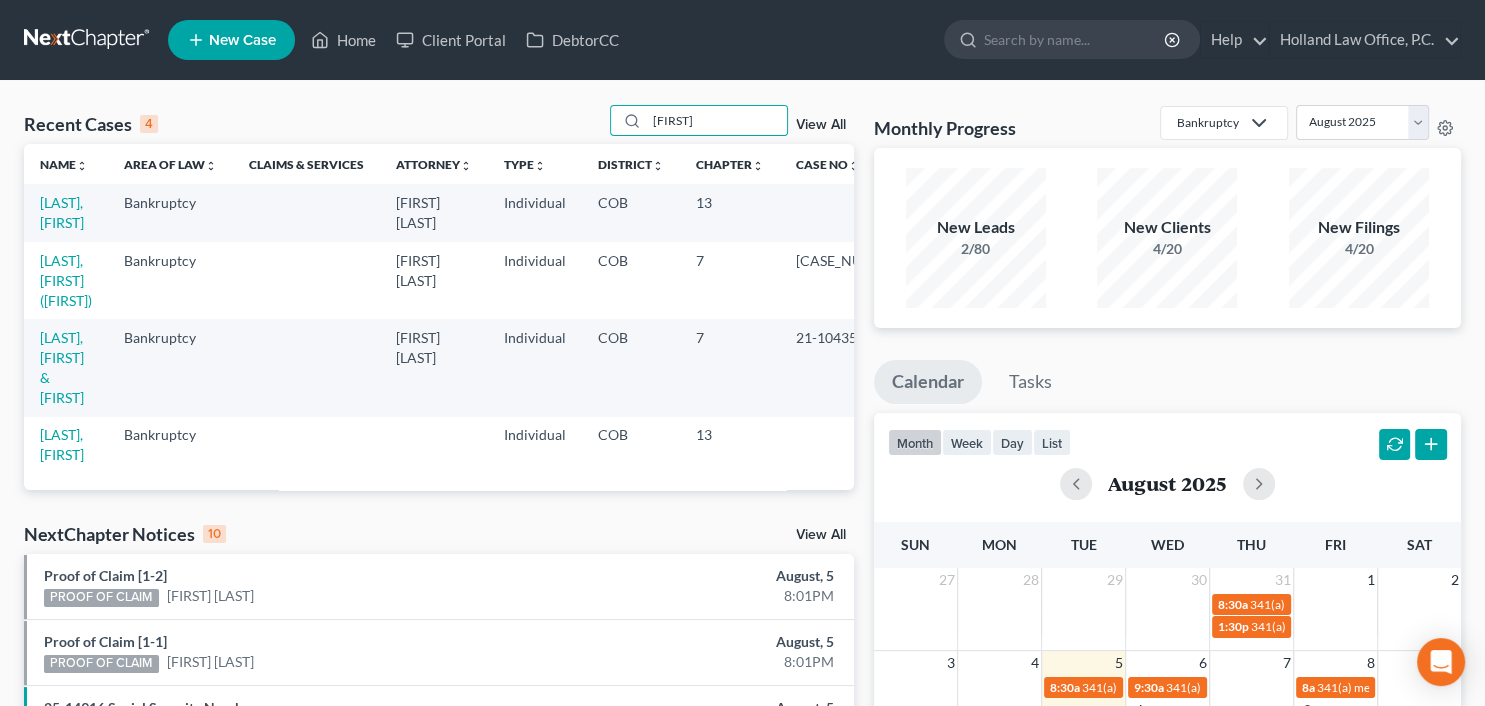 click on "Shovlin, Patricia" at bounding box center (66, 212) 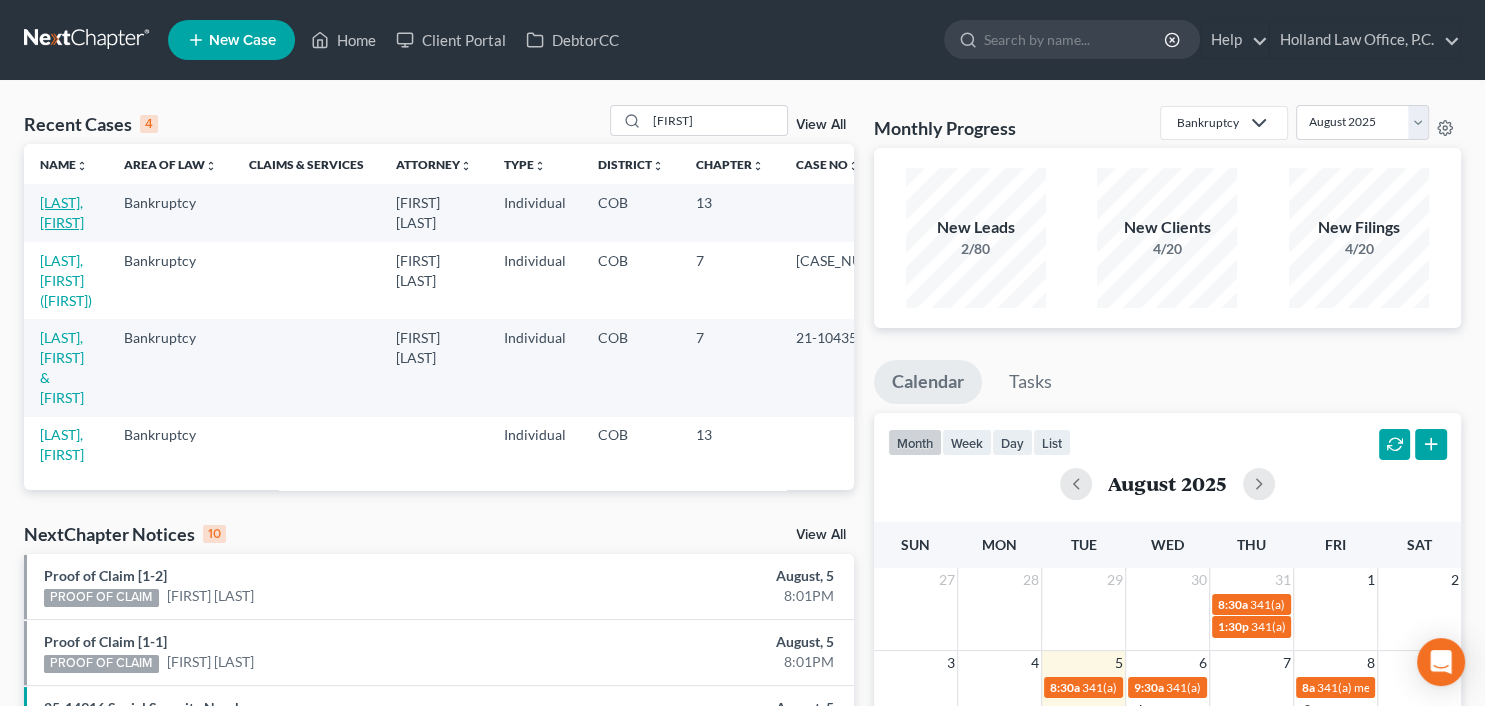 click on "Shovlin, Patricia" at bounding box center [62, 212] 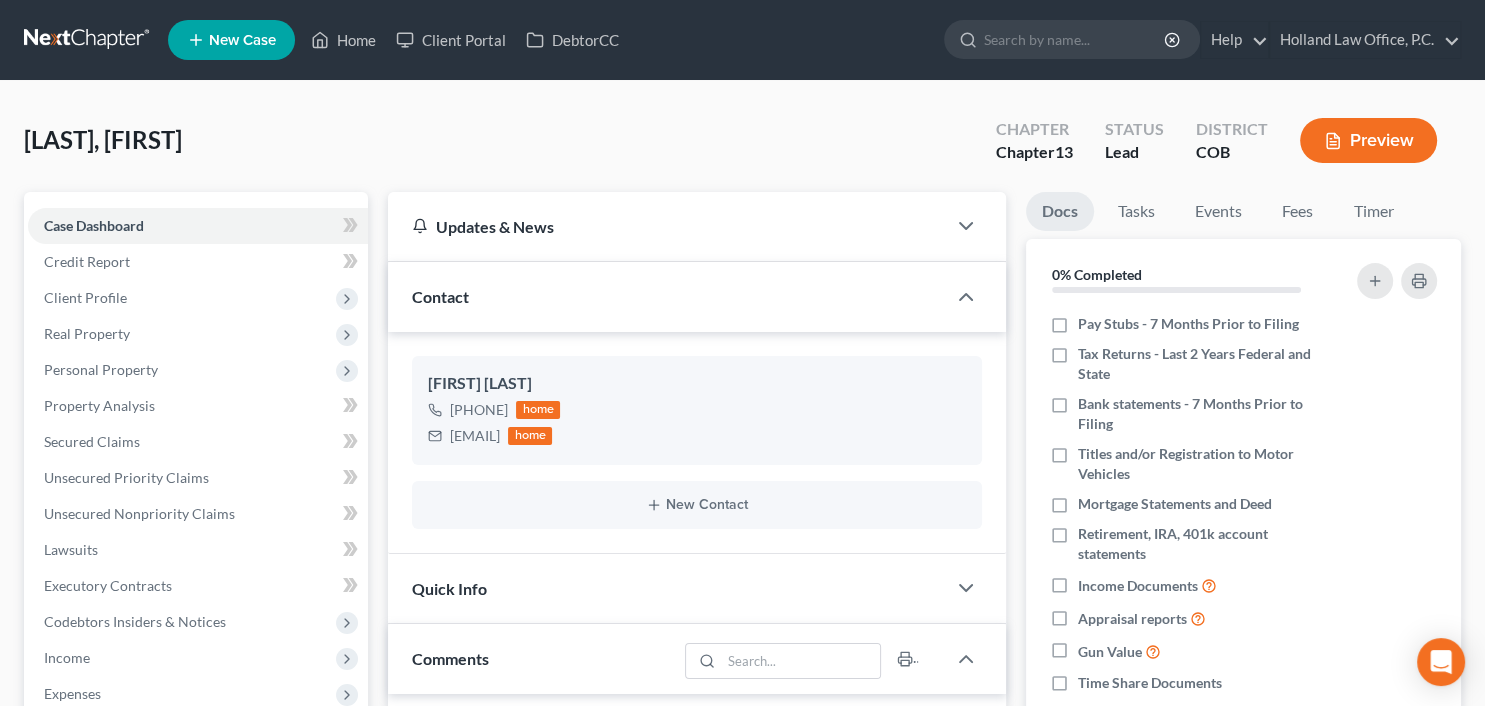 scroll, scrollTop: 476, scrollLeft: 0, axis: vertical 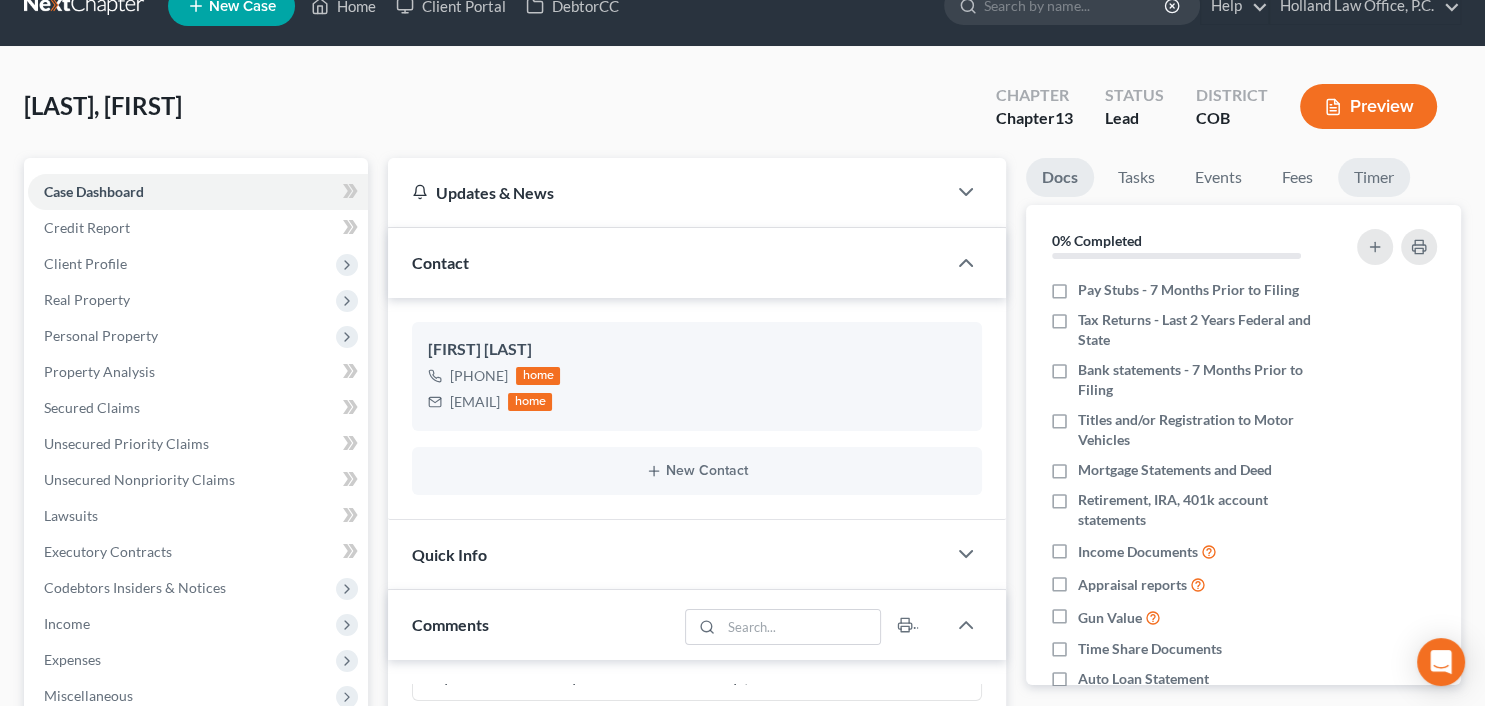 click on "Timer" at bounding box center (1374, 177) 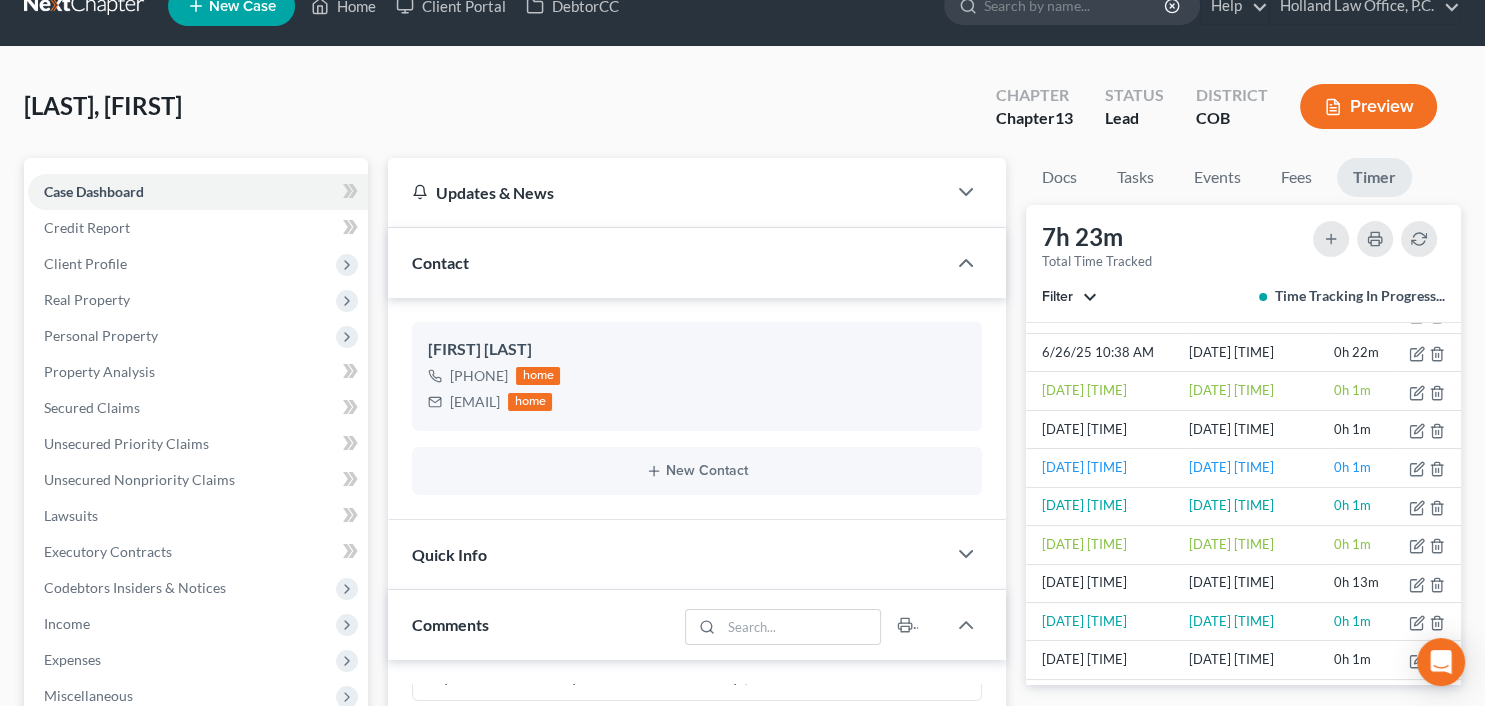 scroll, scrollTop: 796, scrollLeft: 0, axis: vertical 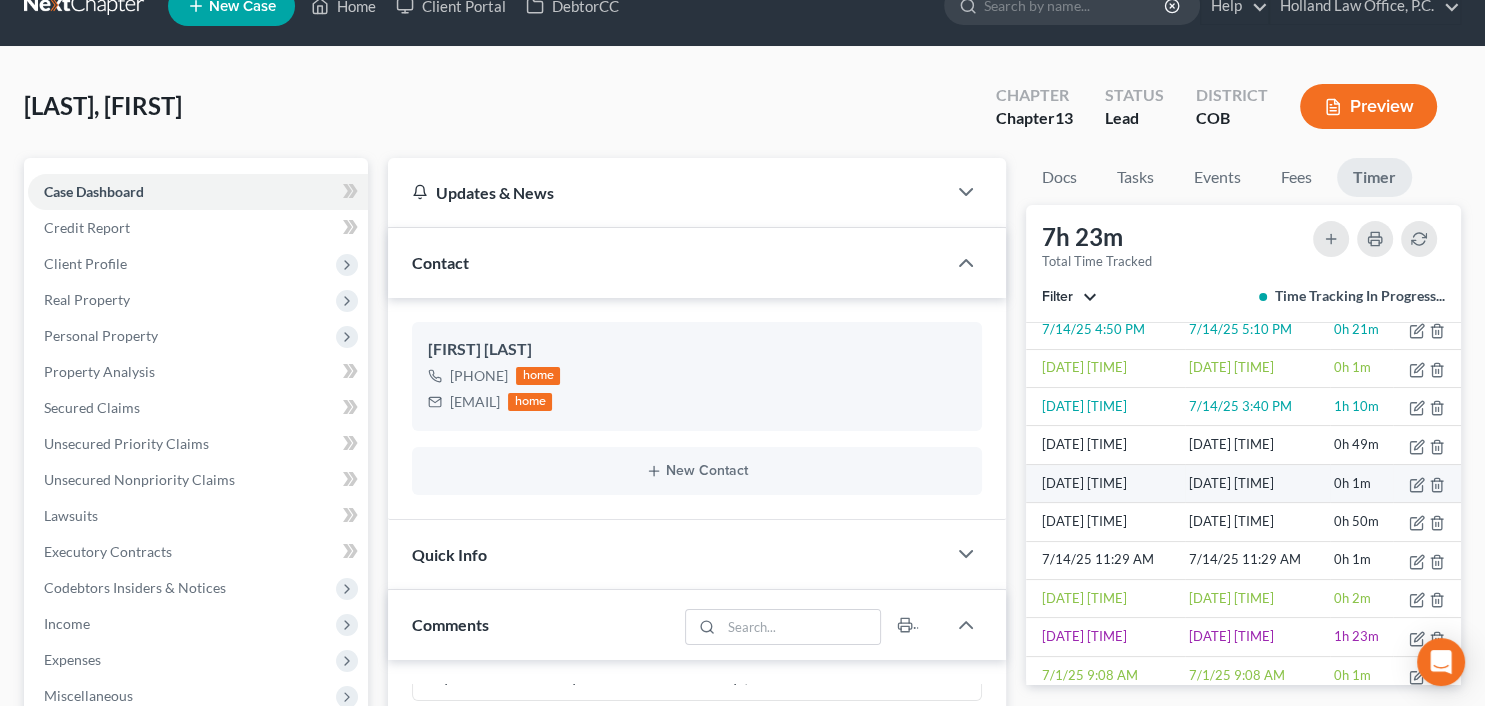 click on "0h 1m" at bounding box center (1362, 483) 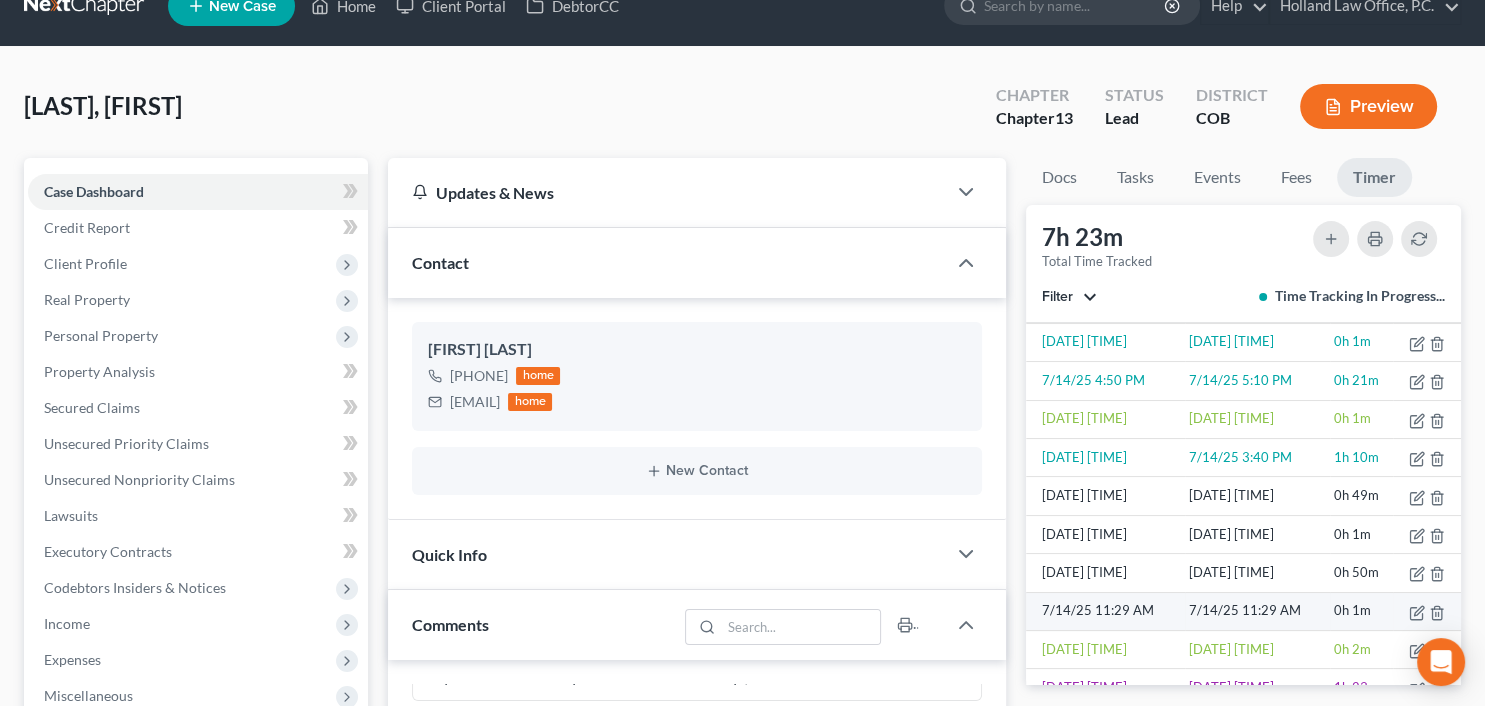 click on "7/14/25 11:29 AM" at bounding box center (1257, 611) 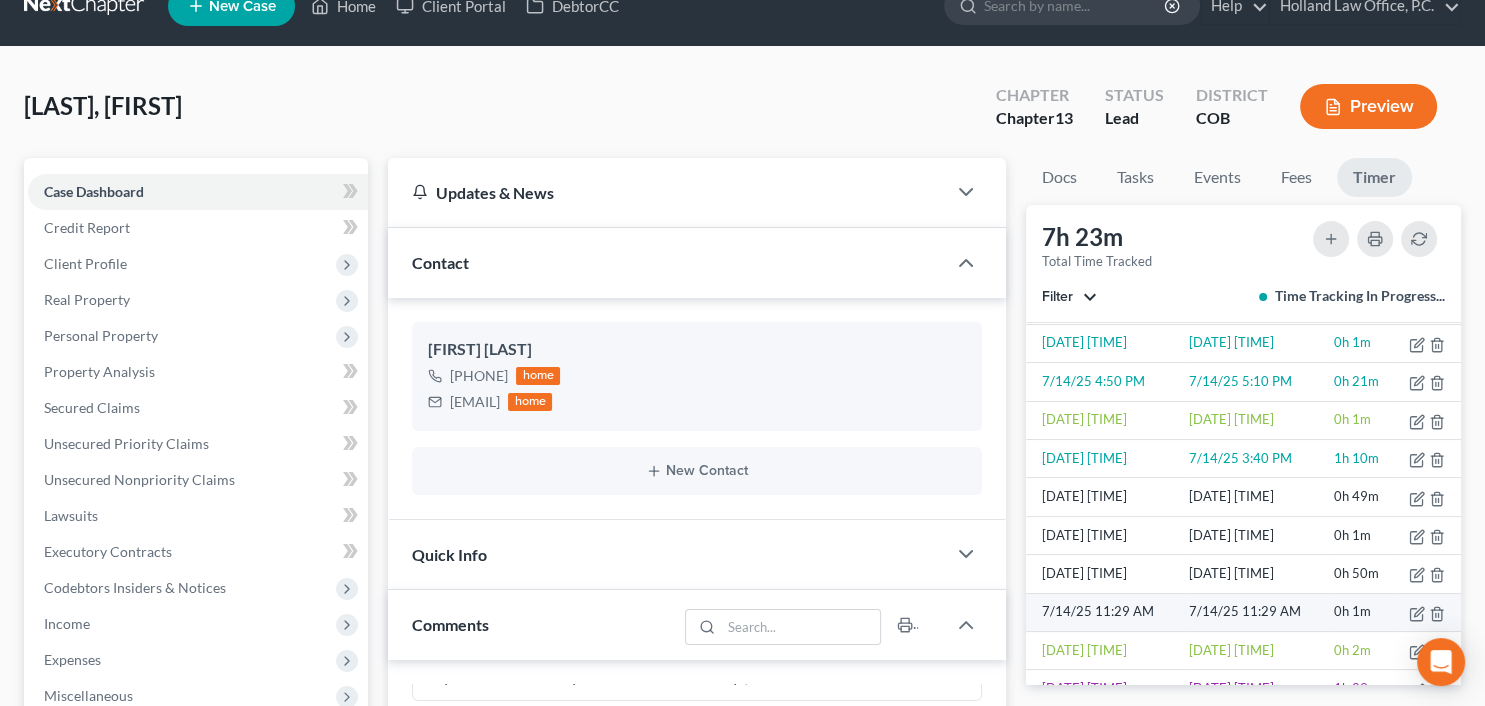 click on "7/14/25 11:29 AM" at bounding box center (1257, 612) 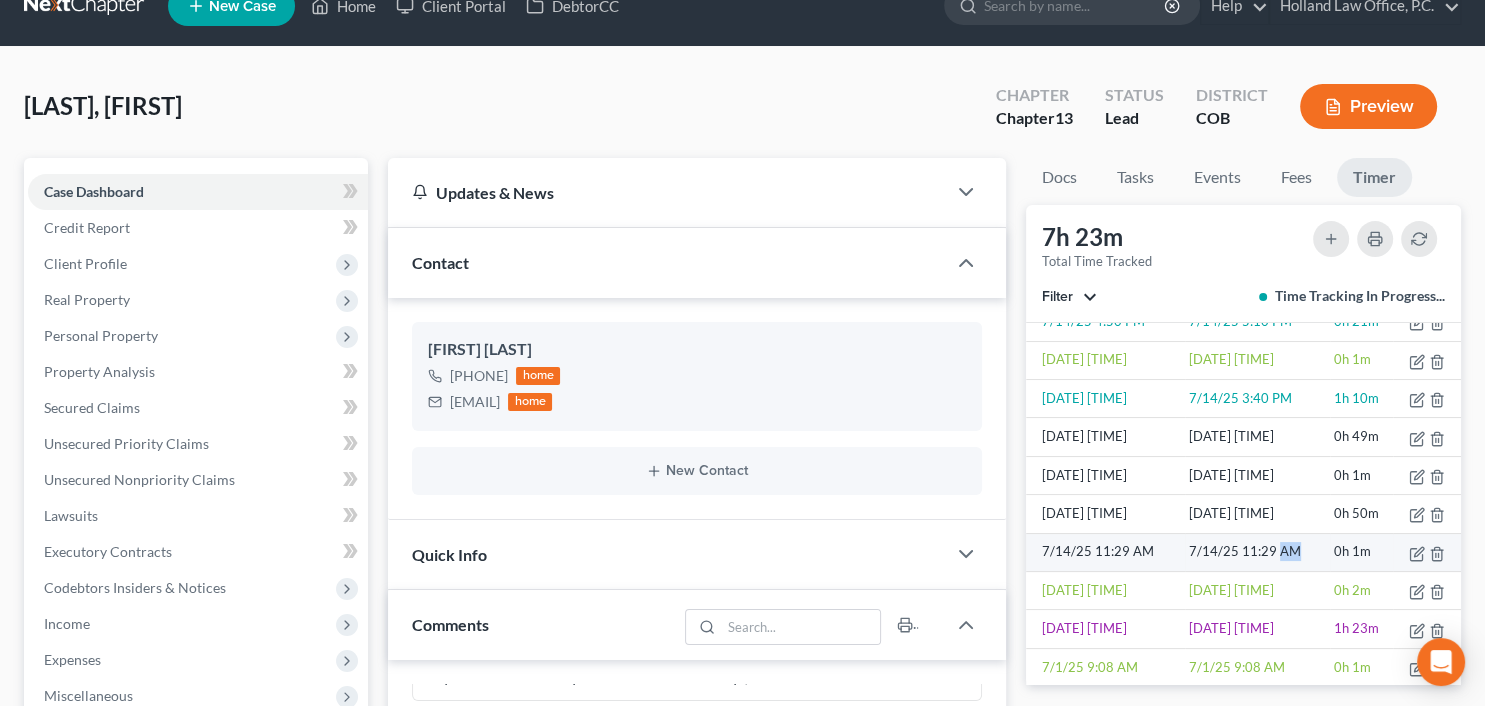scroll, scrollTop: 369, scrollLeft: 0, axis: vertical 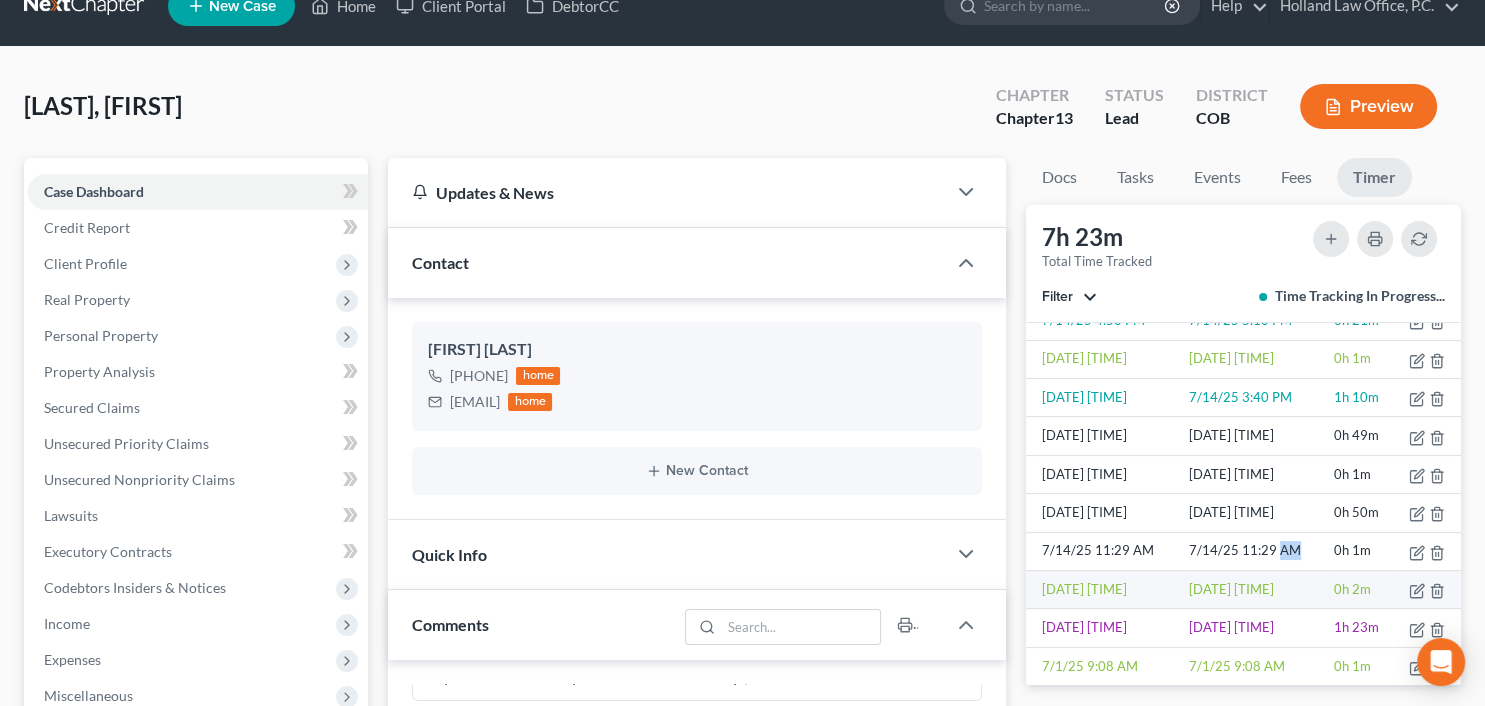click on "0h 2m" at bounding box center [1362, 590] 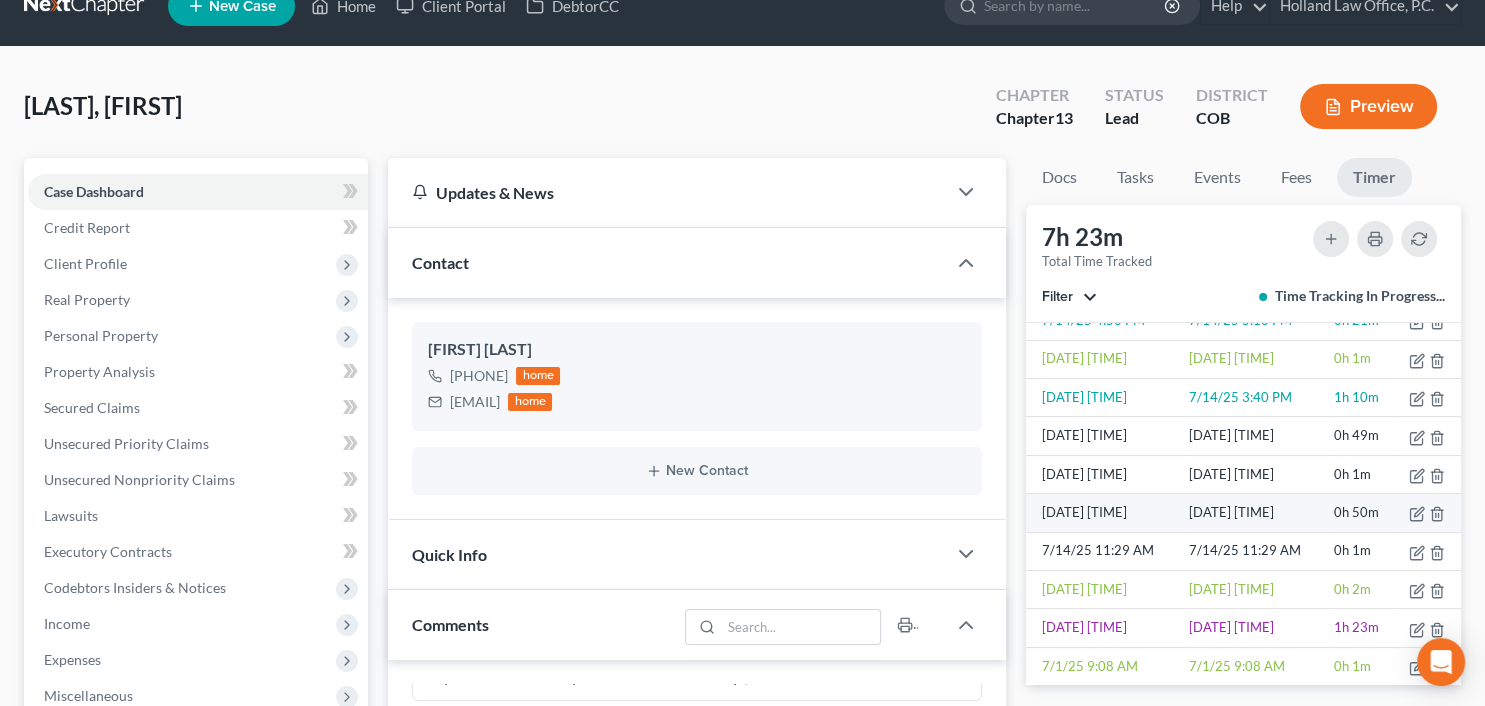 click at bounding box center (1427, 513) 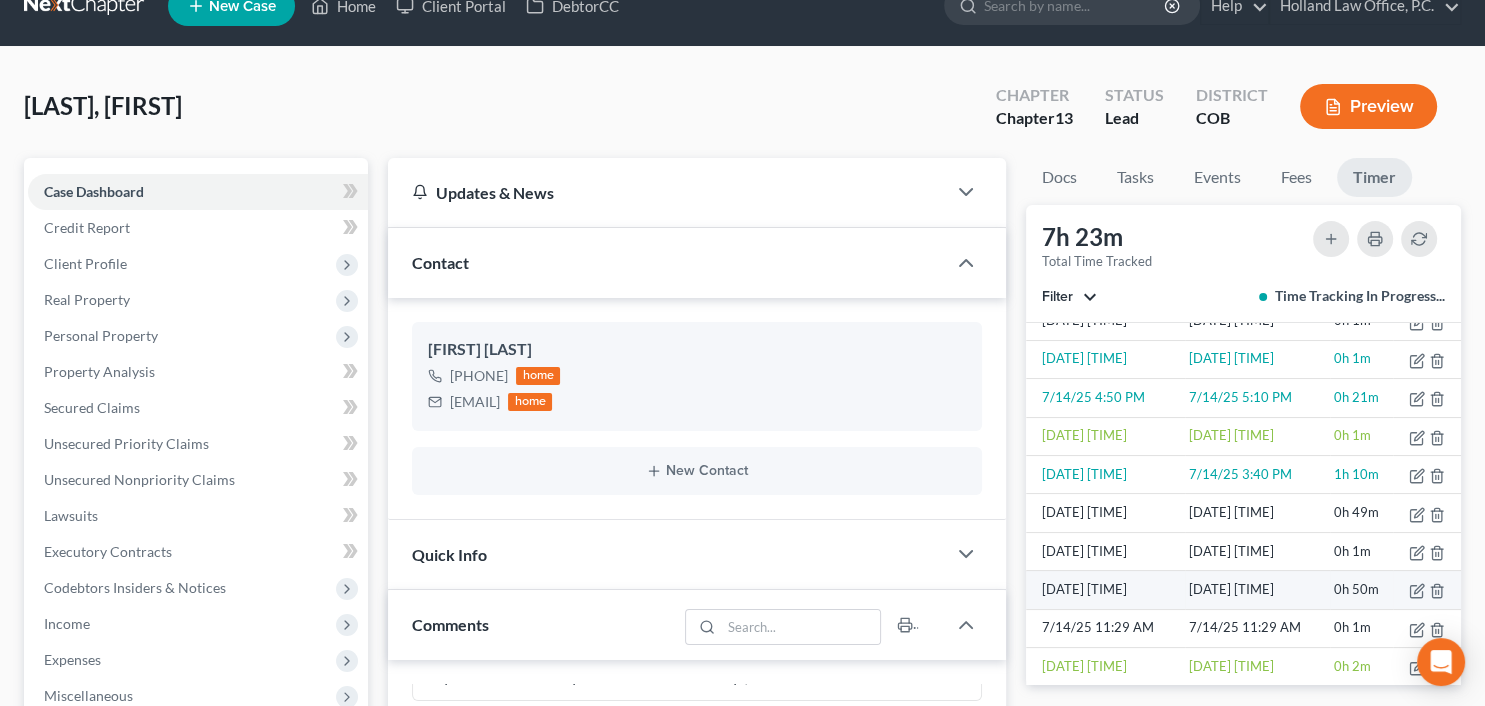 scroll, scrollTop: 310, scrollLeft: 0, axis: vertical 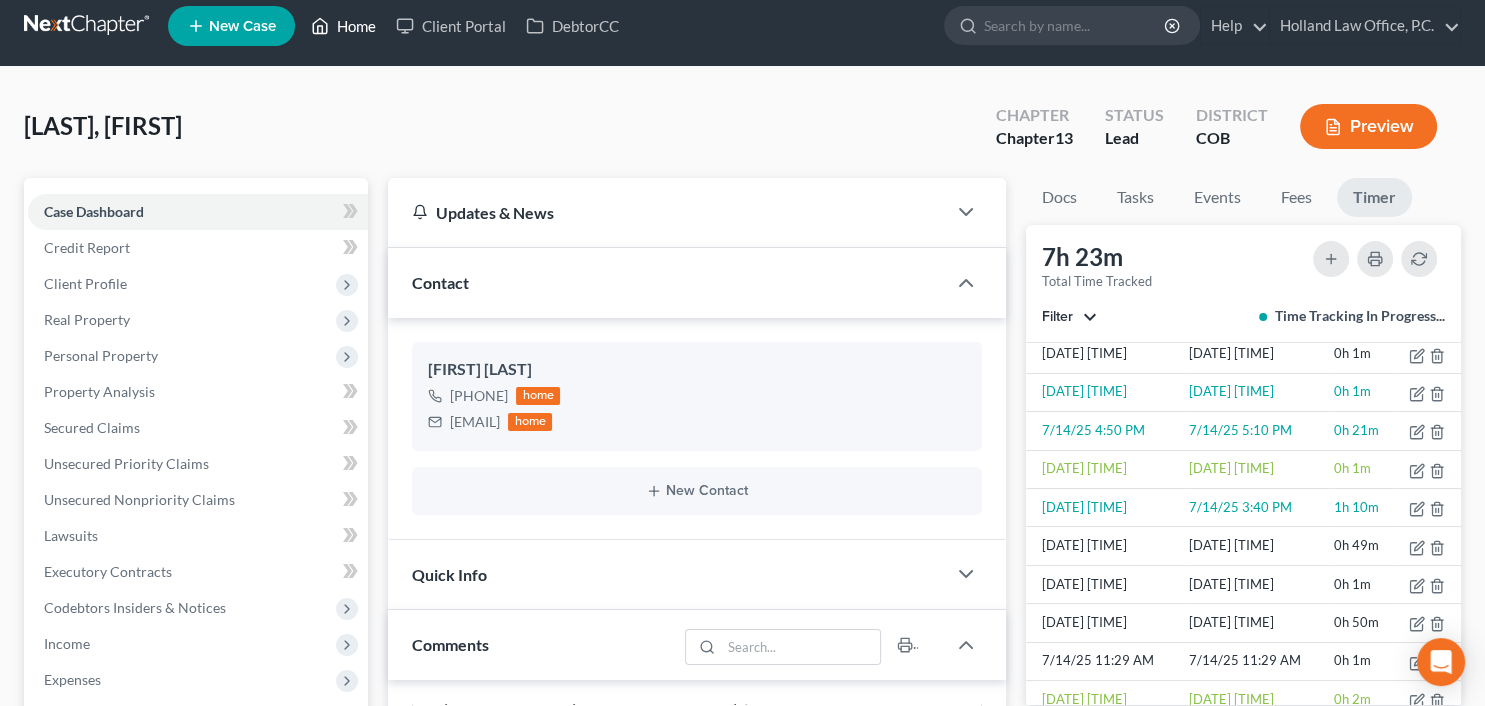 click on "Home" at bounding box center (343, 26) 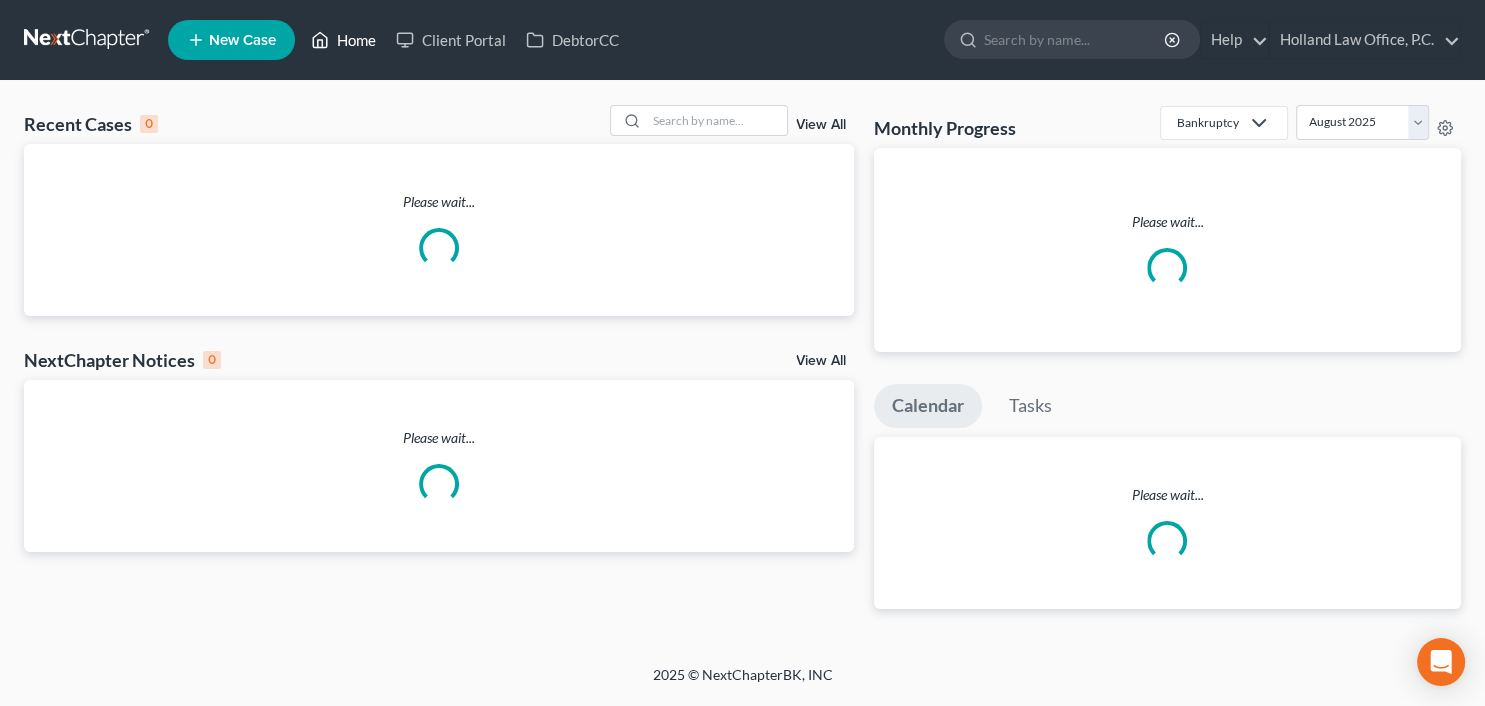 scroll, scrollTop: 0, scrollLeft: 0, axis: both 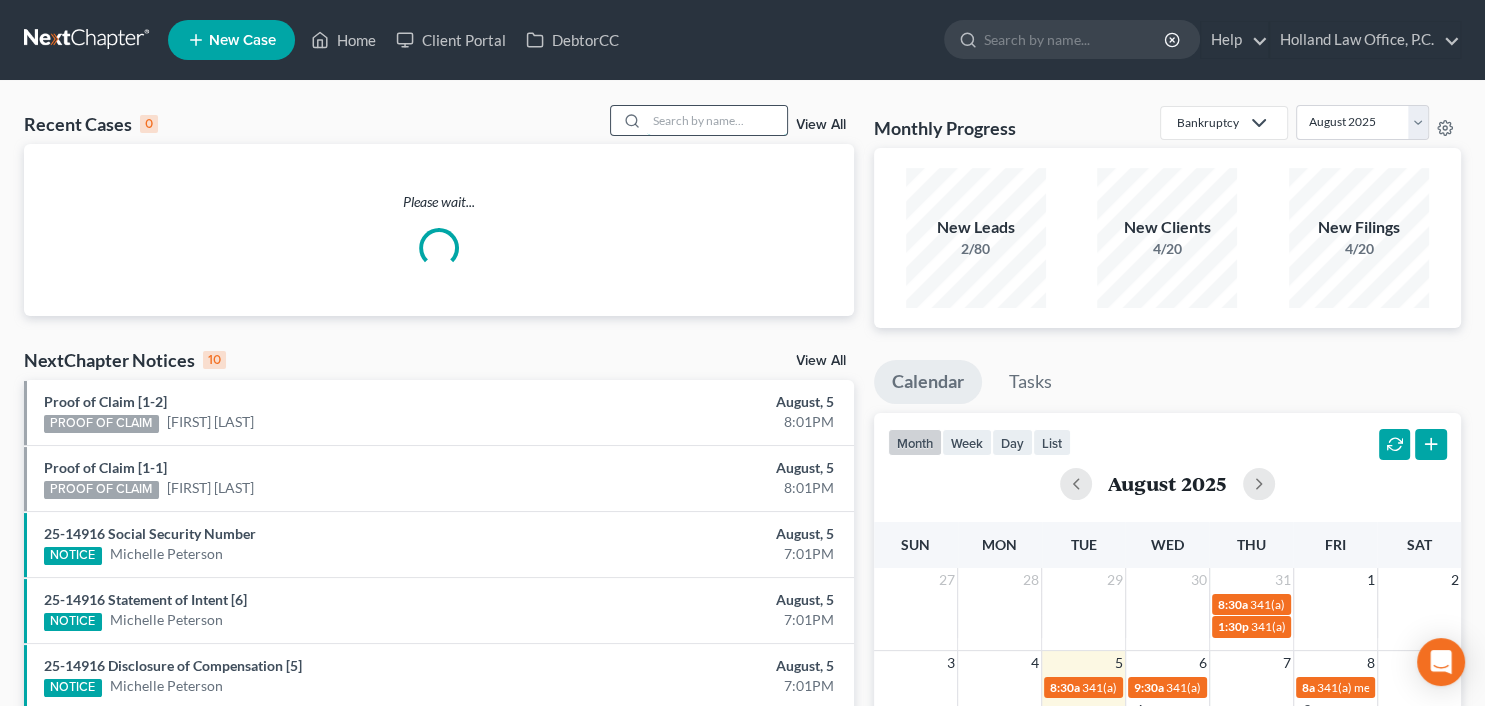 click at bounding box center [717, 120] 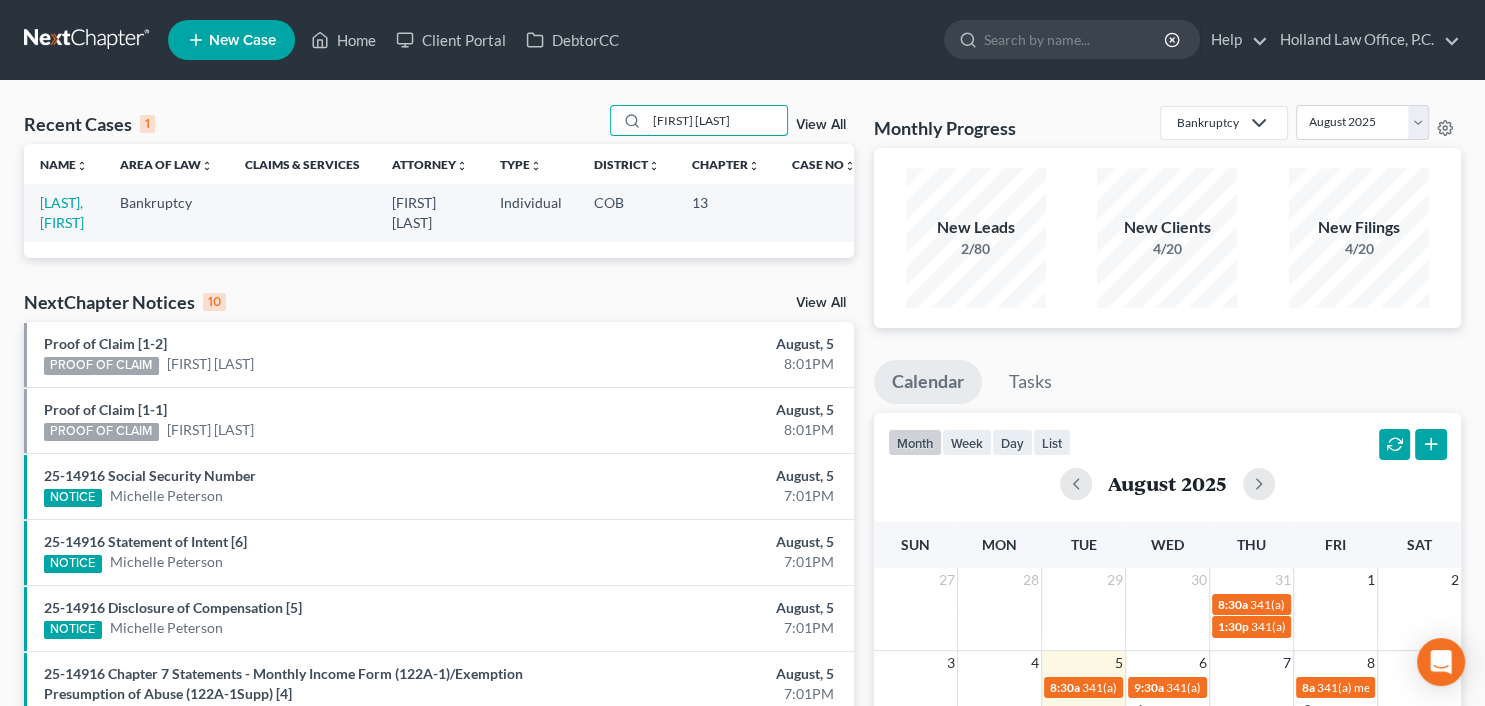 type on "john Stewart" 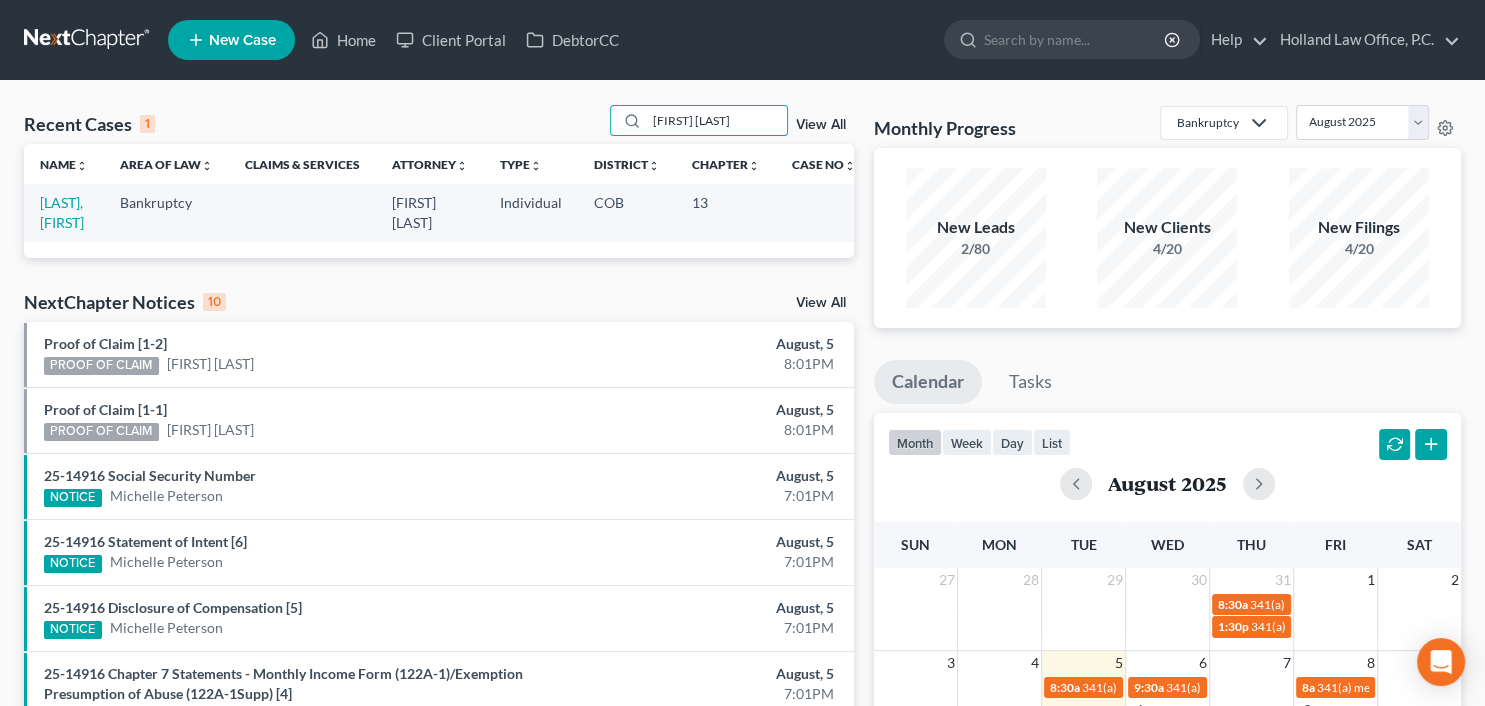 click on "[LAST], [FIRST]" at bounding box center (64, 212) 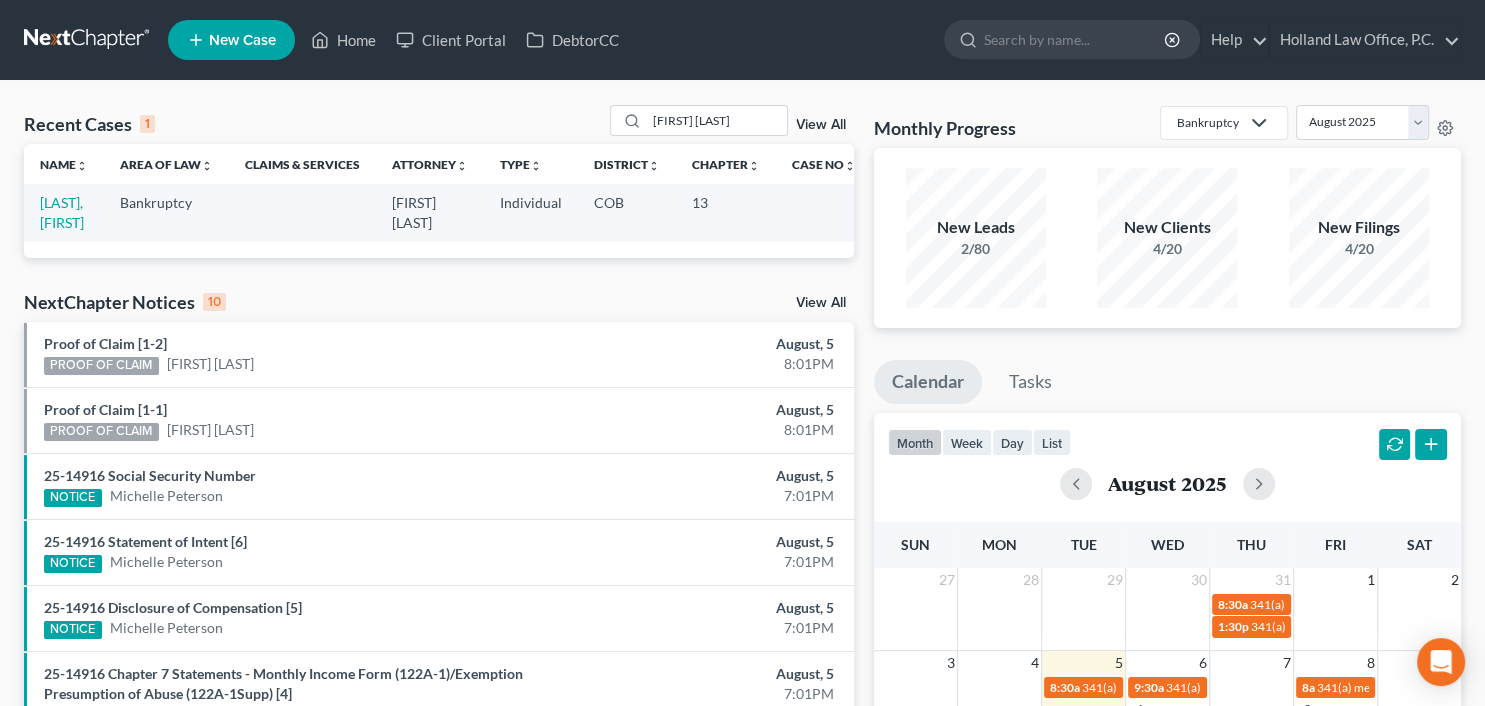 click on "[LAST], [FIRST]" at bounding box center [64, 212] 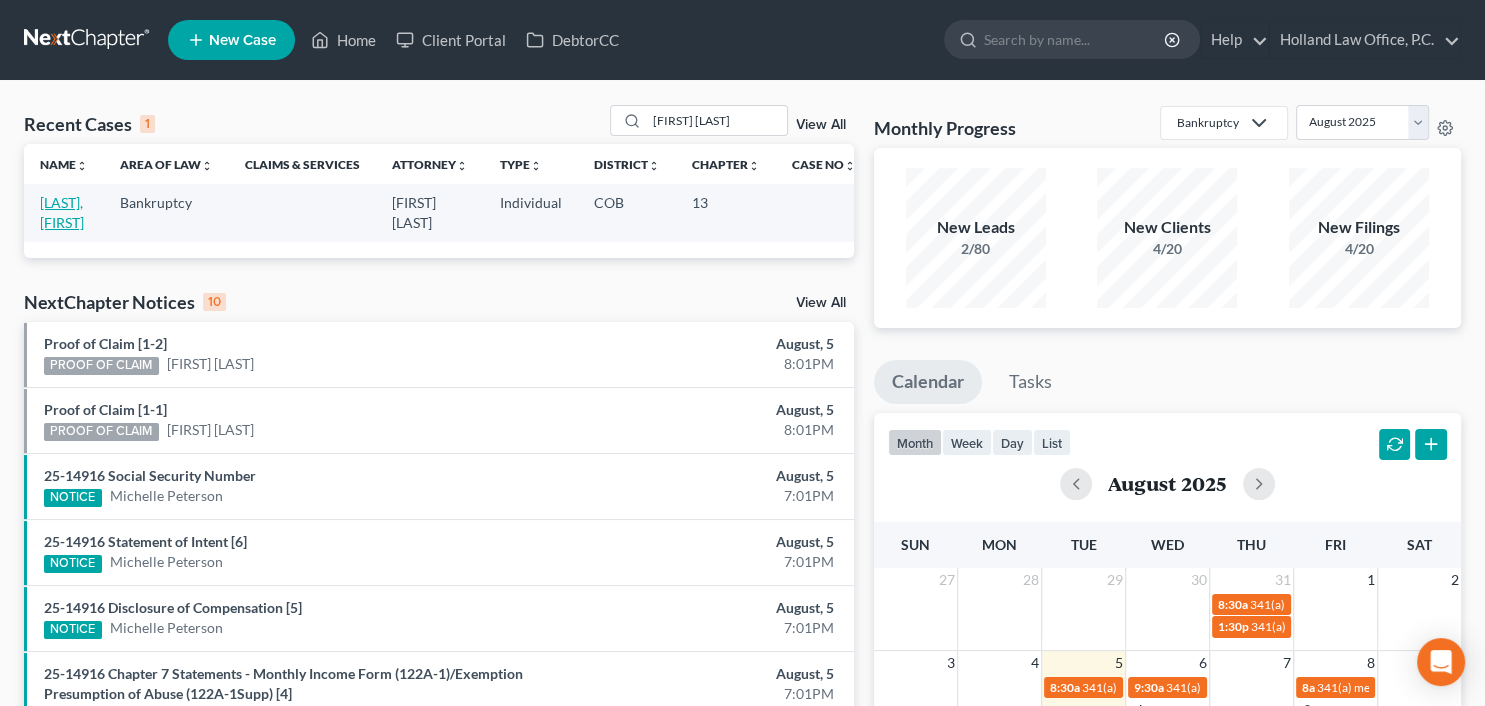 click on "[LAST], [FIRST]" at bounding box center (62, 212) 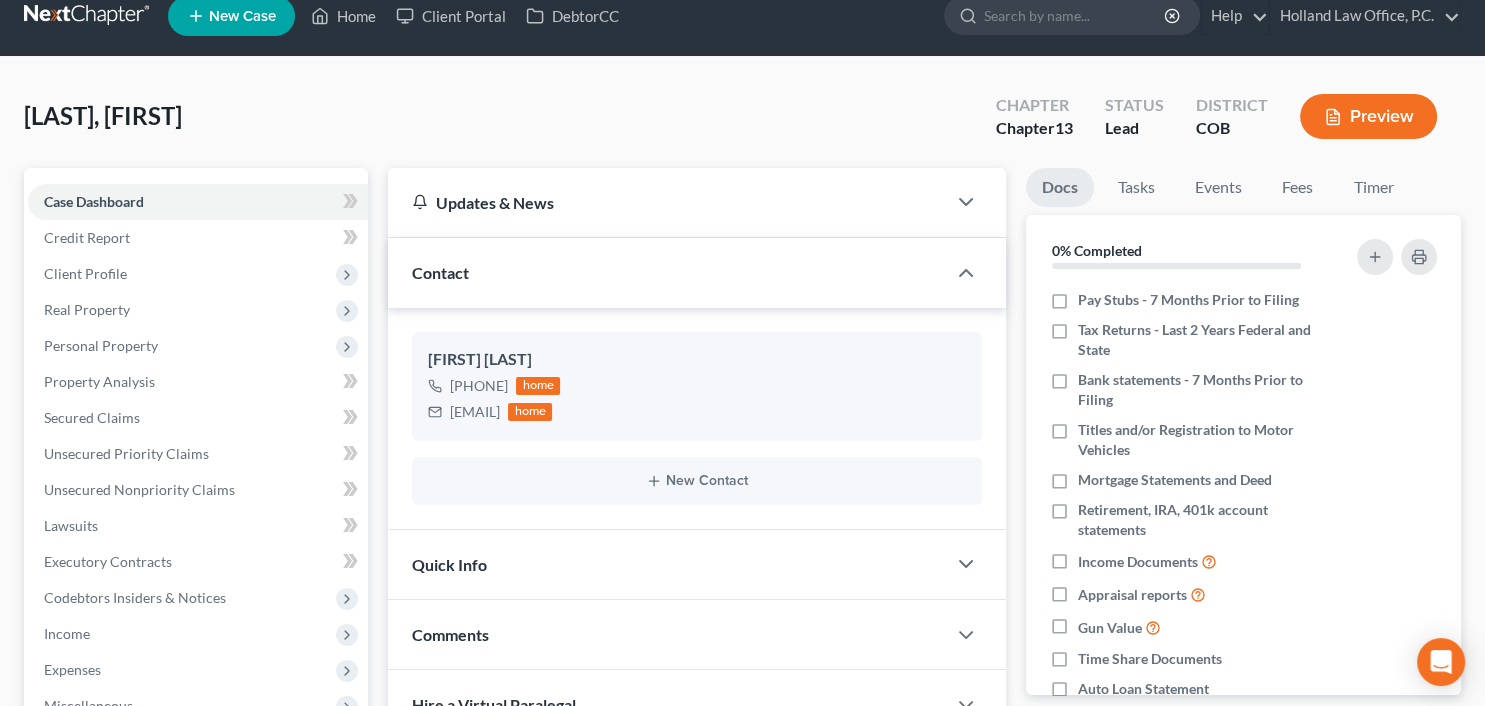scroll, scrollTop: 0, scrollLeft: 0, axis: both 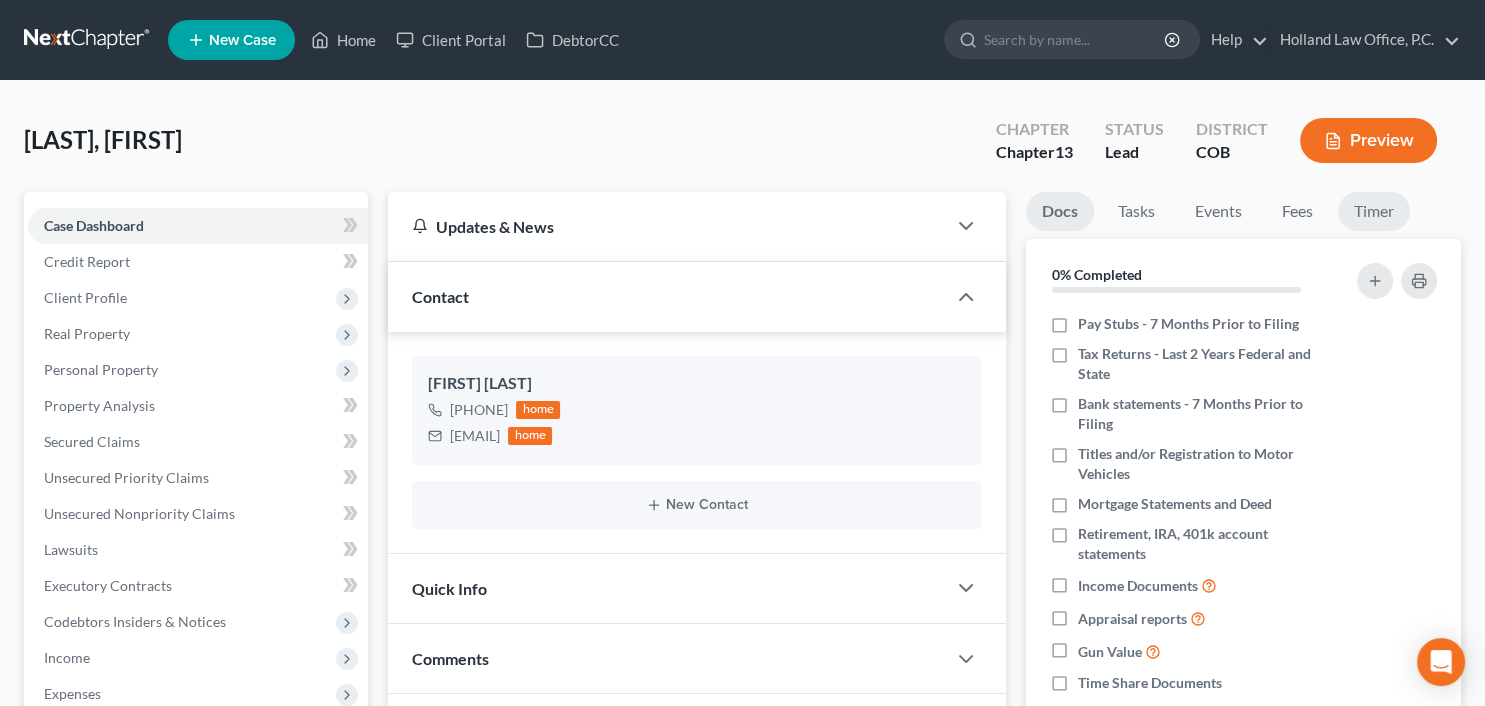 click on "Timer" at bounding box center (1374, 211) 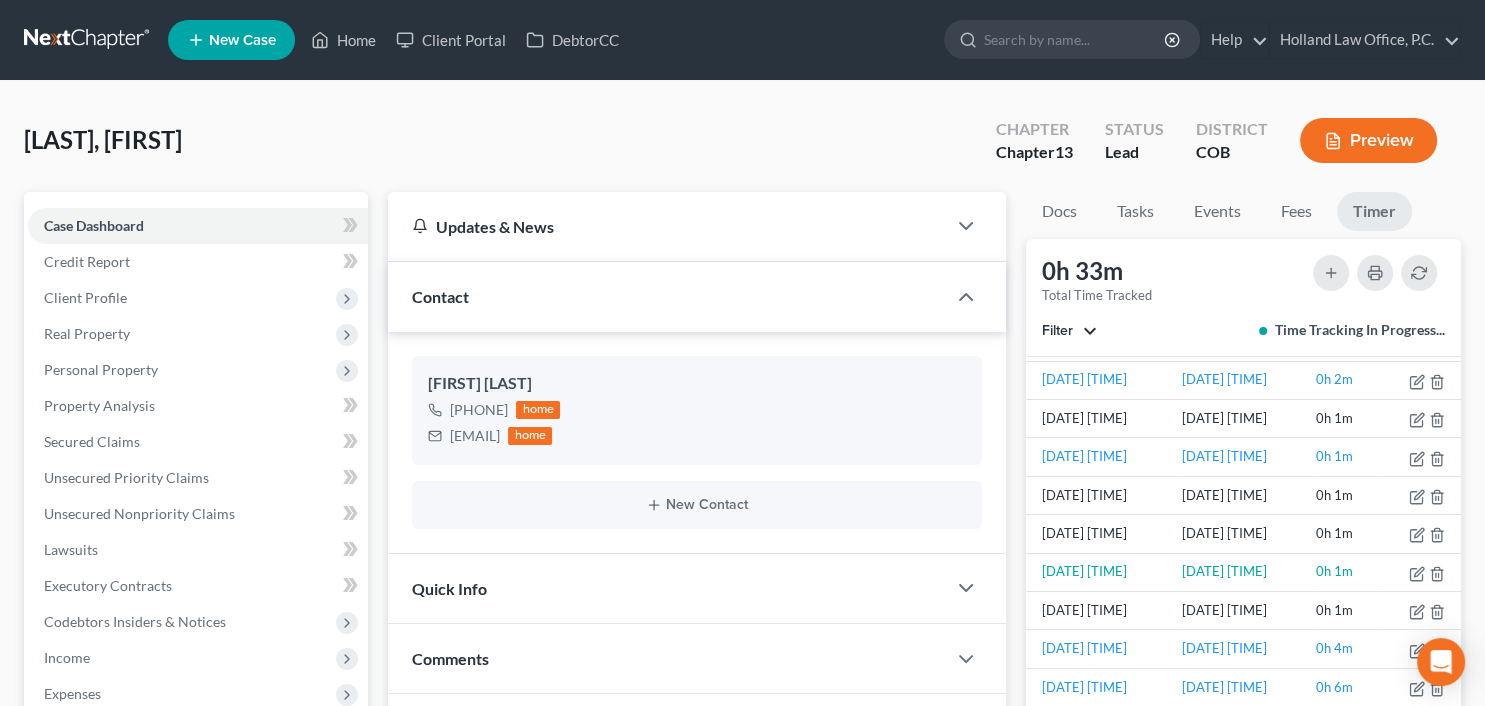 scroll, scrollTop: 420, scrollLeft: 0, axis: vertical 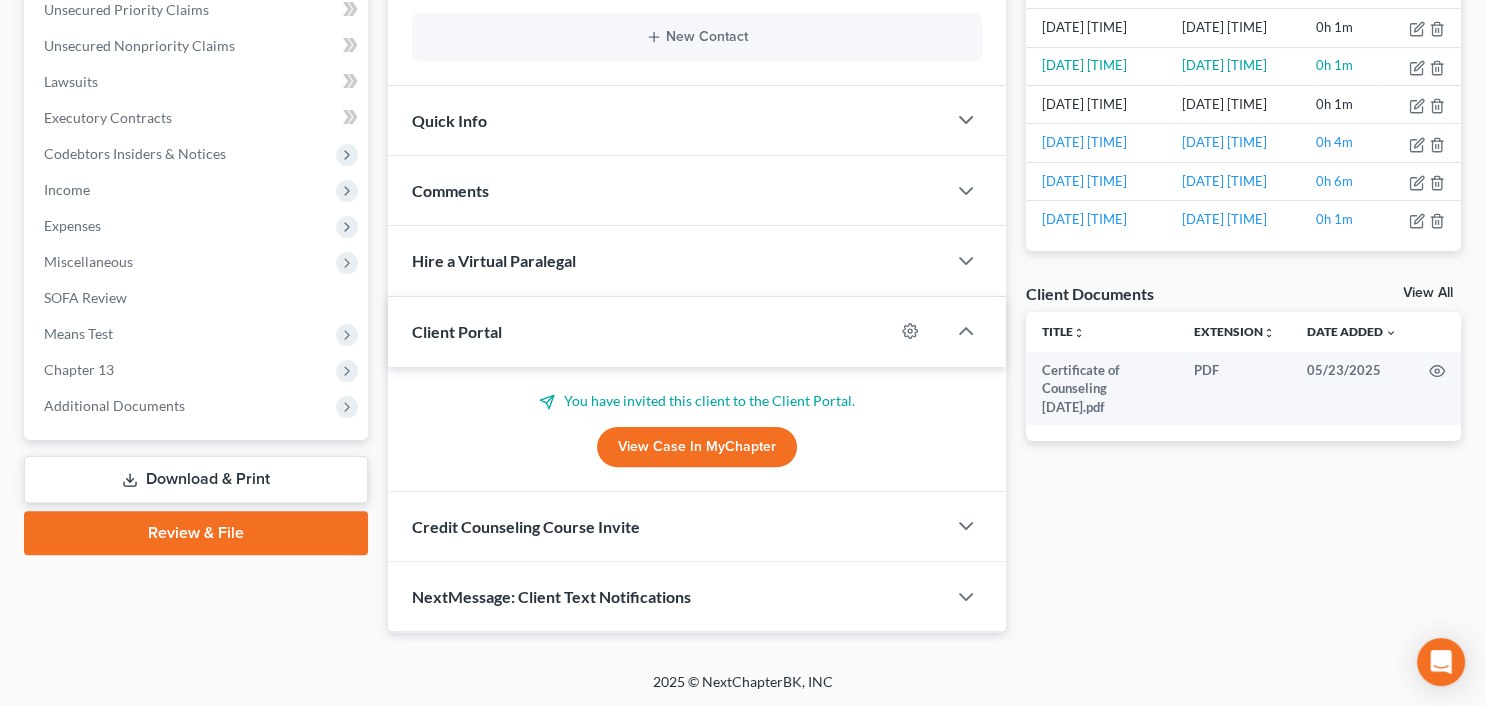 click on "Credit Counseling Course Invite" at bounding box center (666, 526) 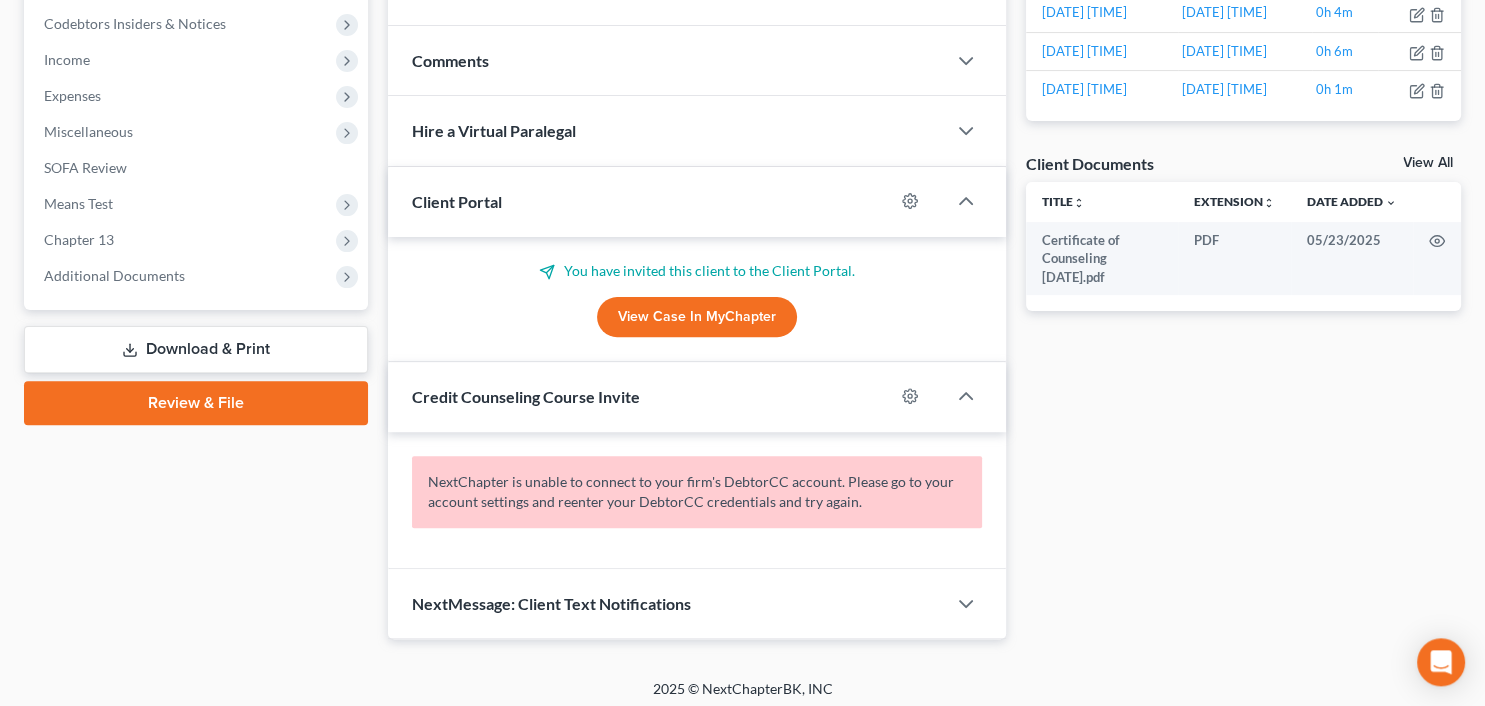 scroll, scrollTop: 604, scrollLeft: 0, axis: vertical 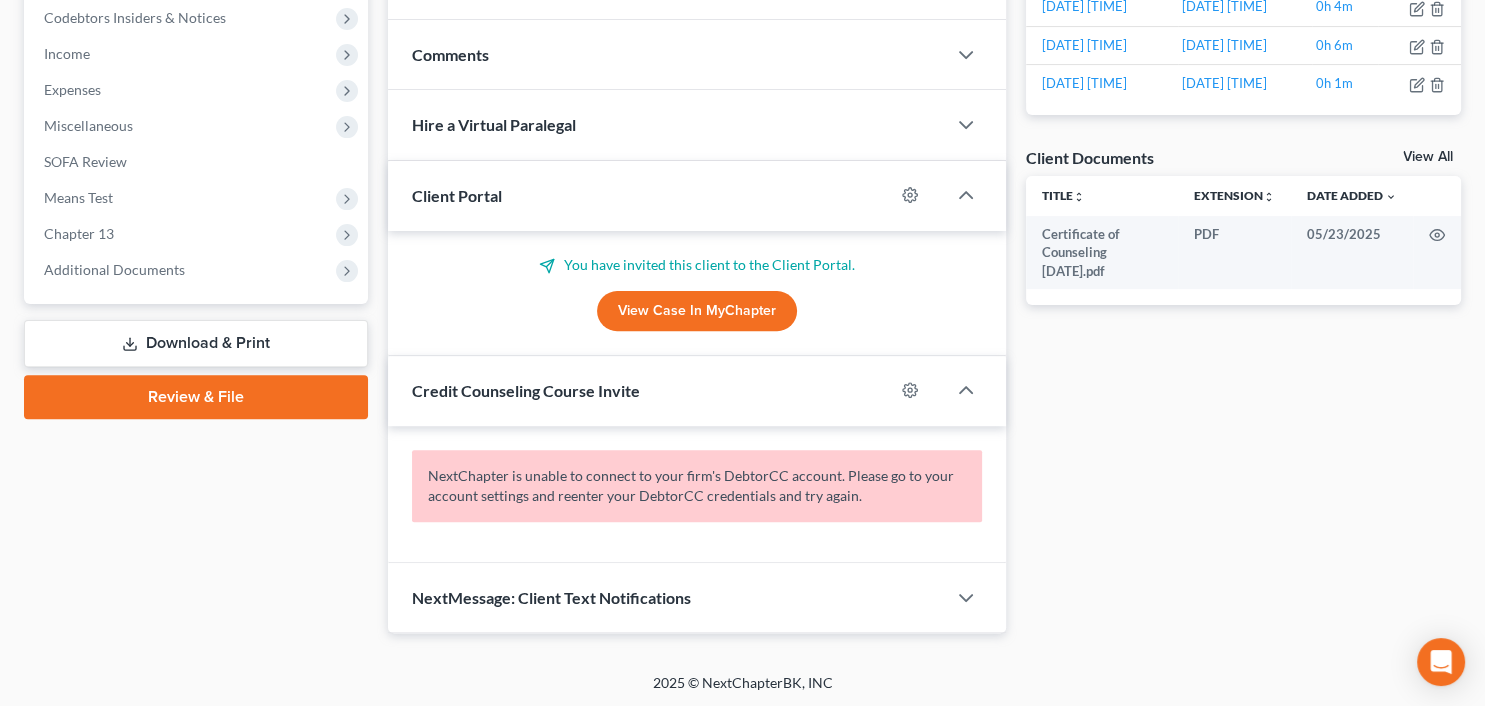 click on "Docs
Tasks
Events
Fees
Timer
0% Completed
Nothing here yet! Pay Stubs - 7 Months Prior to Filing   Tax Returns - Last 2 Years Federal and State   Bank statements - 7 Months Prior to Filing   Titles and/or Registration to Motor Vehicles   Mortgage Statements and Deed   Retirement, IRA, 401k account statements   Income Documents   Appraisal reports   Gun Value   Time Share Documents   Auto Loan Statement   Auto and Home Insurance Statements   Lease Agreement   HOA Statement   Current Federal and State Tax bills showing amount for each year owed   Life insurance policies   Drivers license & social security card   Separation agreements or decrees of divorces   Bills
Hide Completed Tasks
Initial consultation Retain Appointment Doc Pickup Doc Drop Data Entry Completed Petition Review File petition Send notice of Bankruptcy to creditors/garnishment Calendar 341 Hearing and send notice to debtor(s) Email tax returns to trustee Close file" at bounding box center [1243, 111] 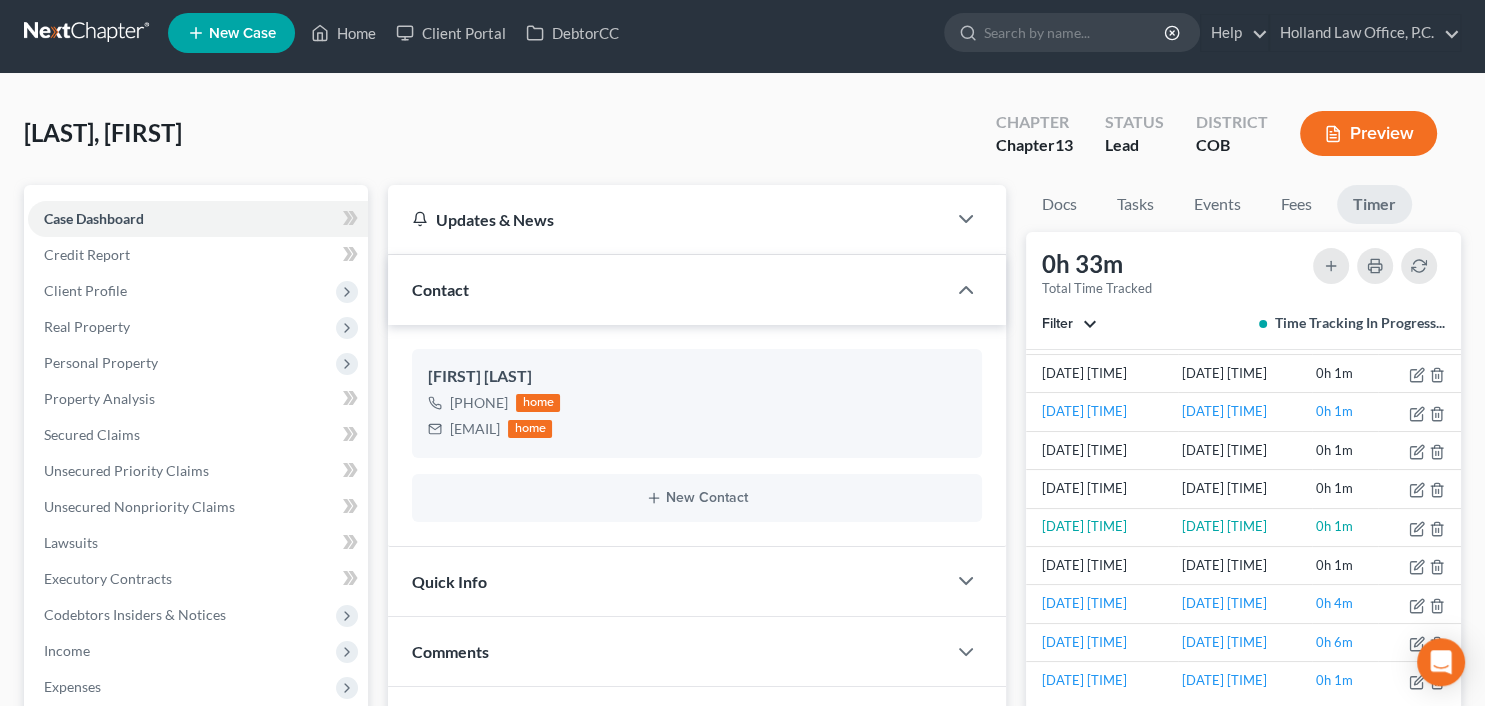 scroll, scrollTop: 0, scrollLeft: 0, axis: both 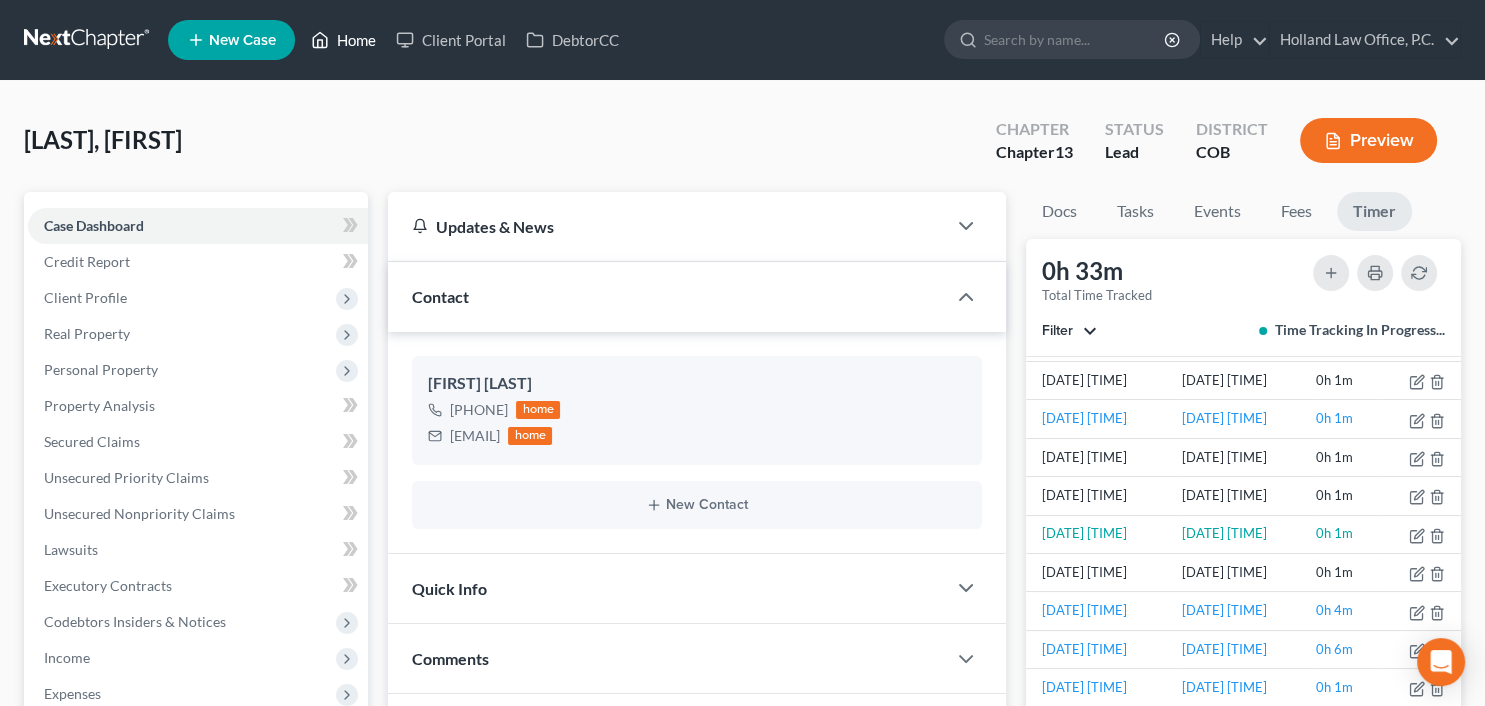 click on "Home" at bounding box center [343, 40] 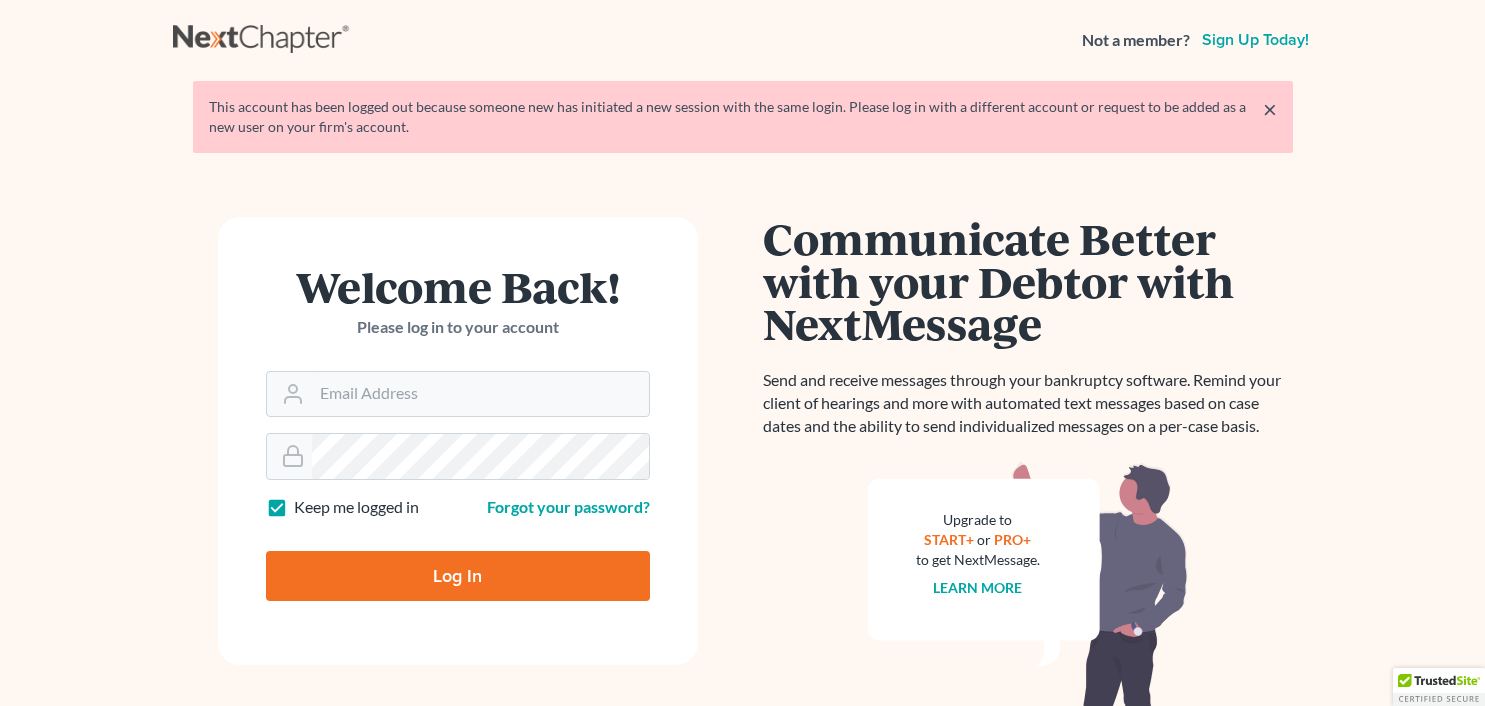 scroll, scrollTop: 0, scrollLeft: 0, axis: both 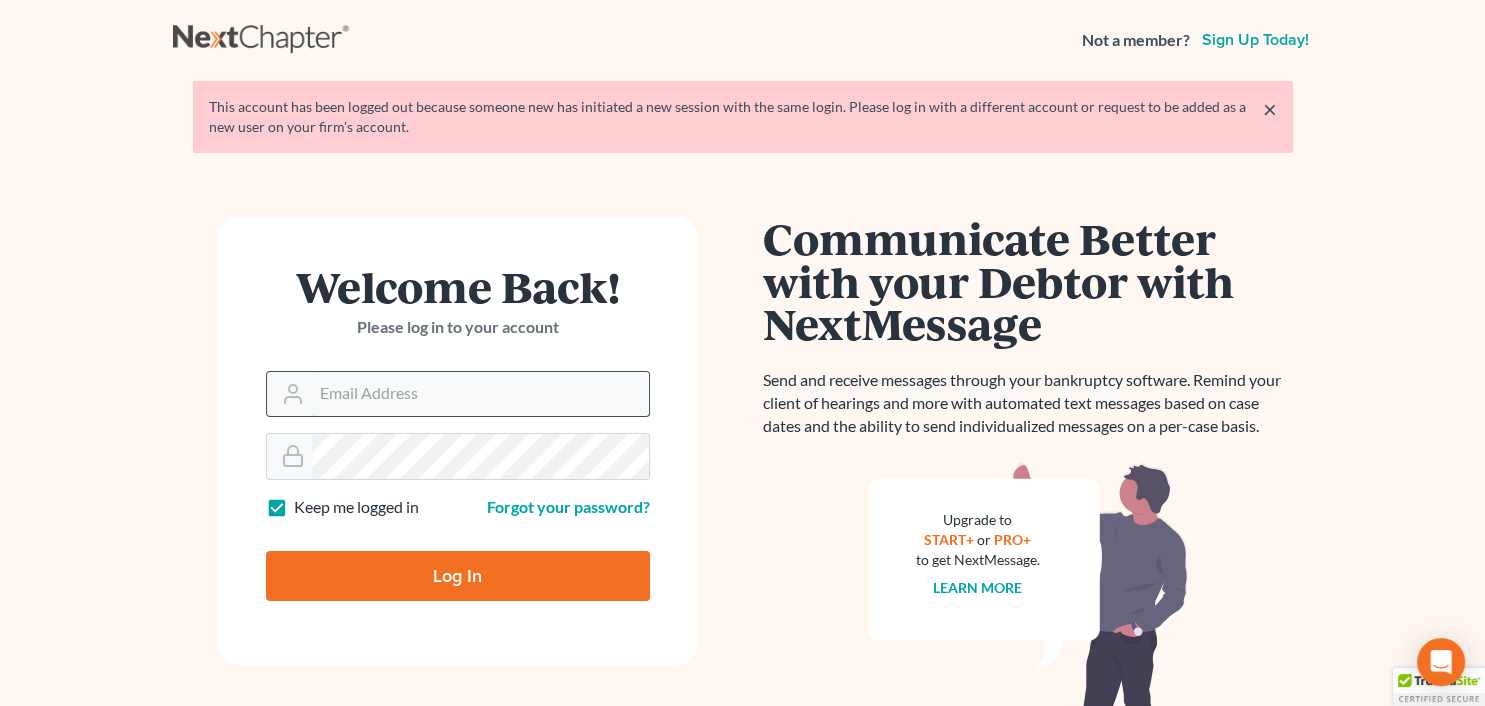 click on "Email Address" at bounding box center (480, 394) 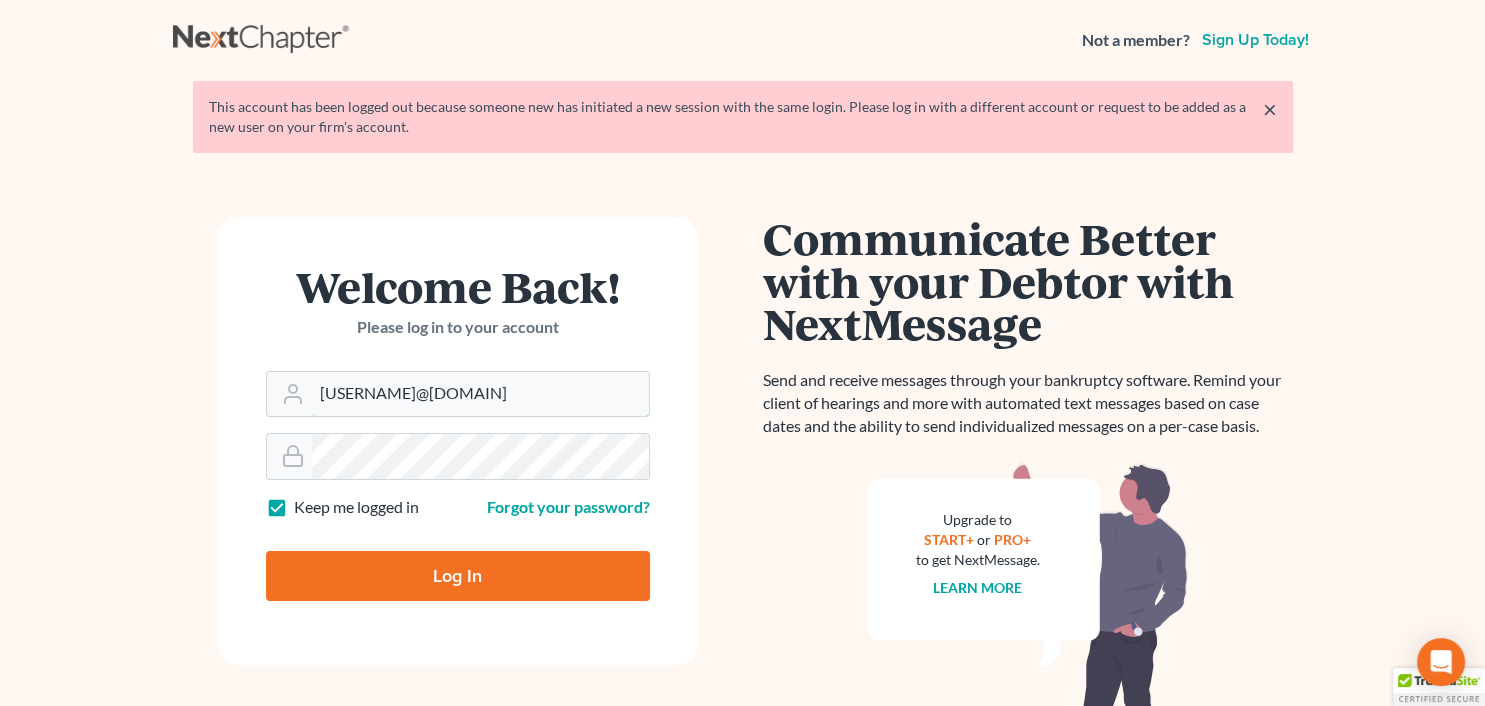 type on "[USERNAME]@[DOMAIN]" 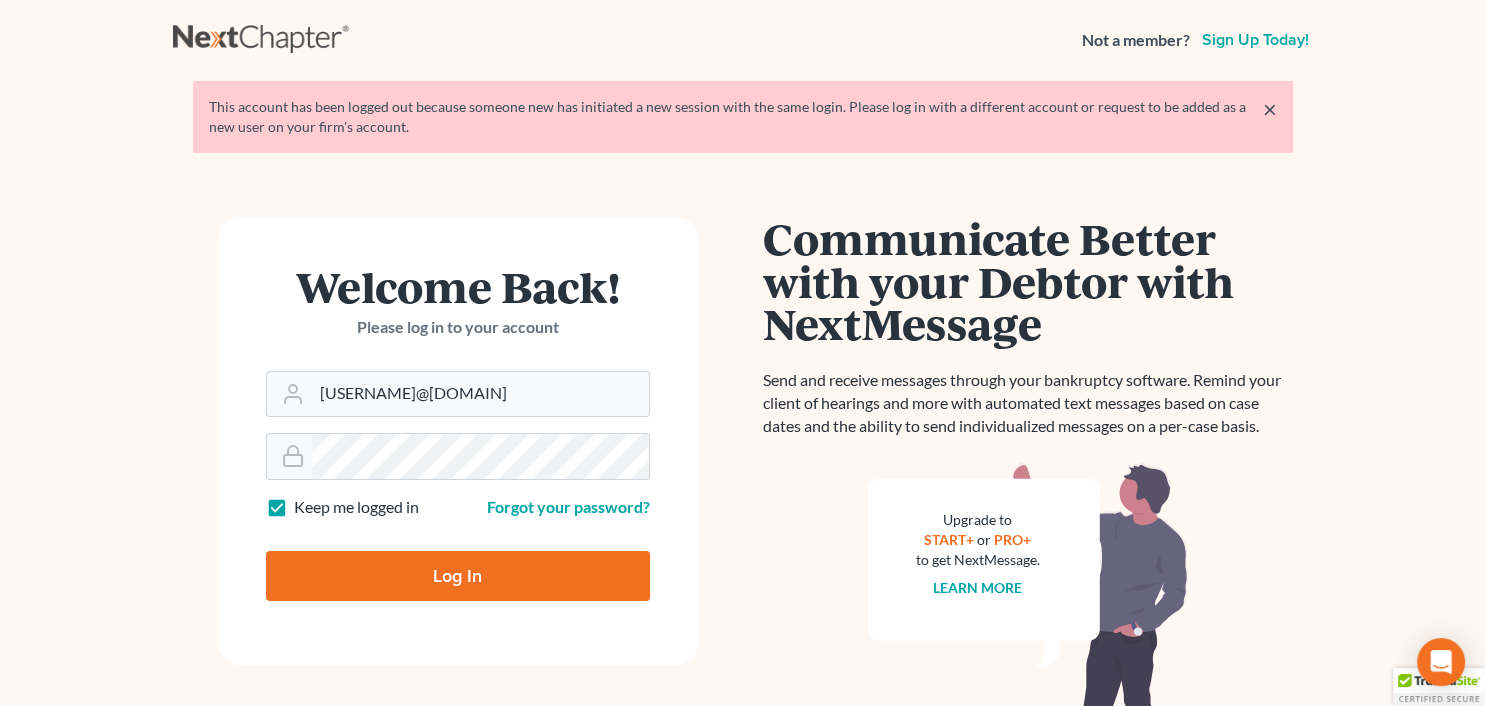 click on "Log In" at bounding box center (458, 576) 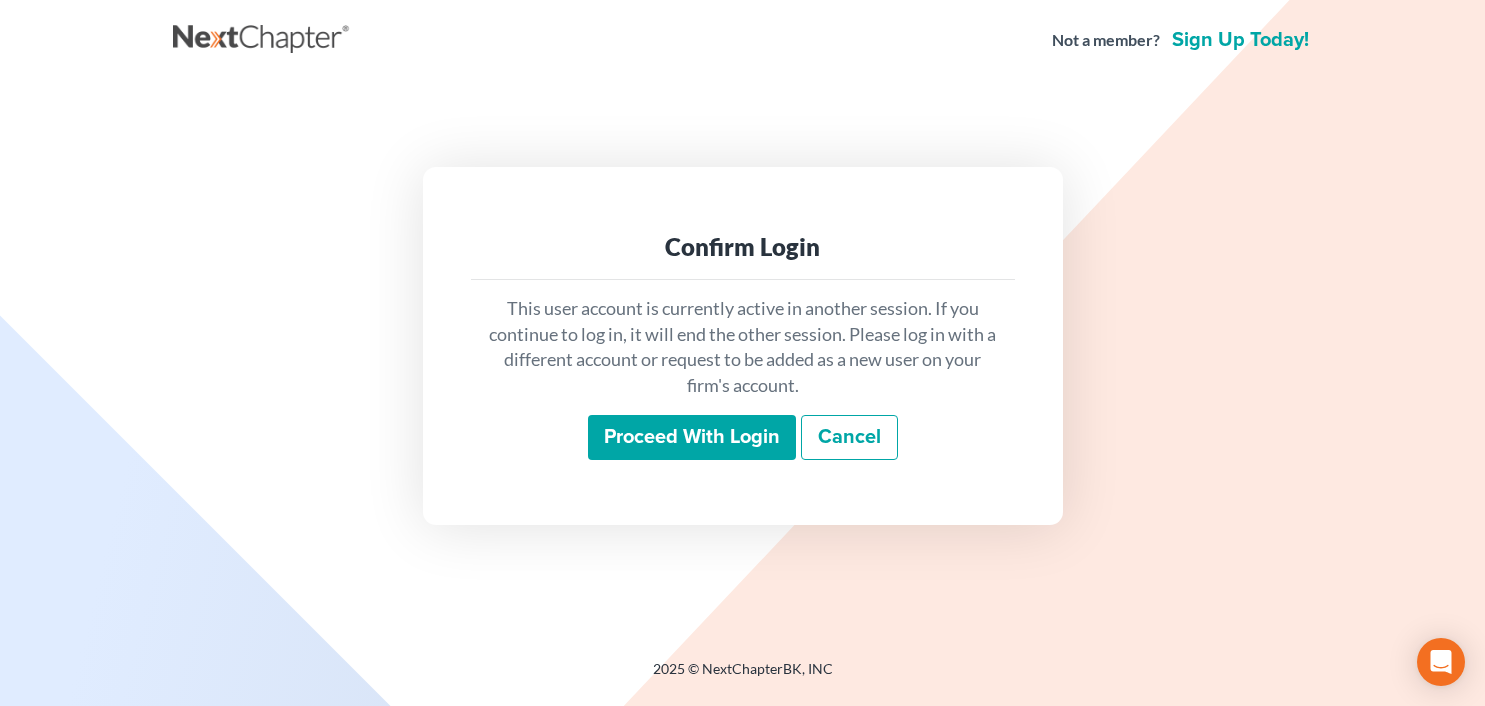 scroll, scrollTop: 0, scrollLeft: 0, axis: both 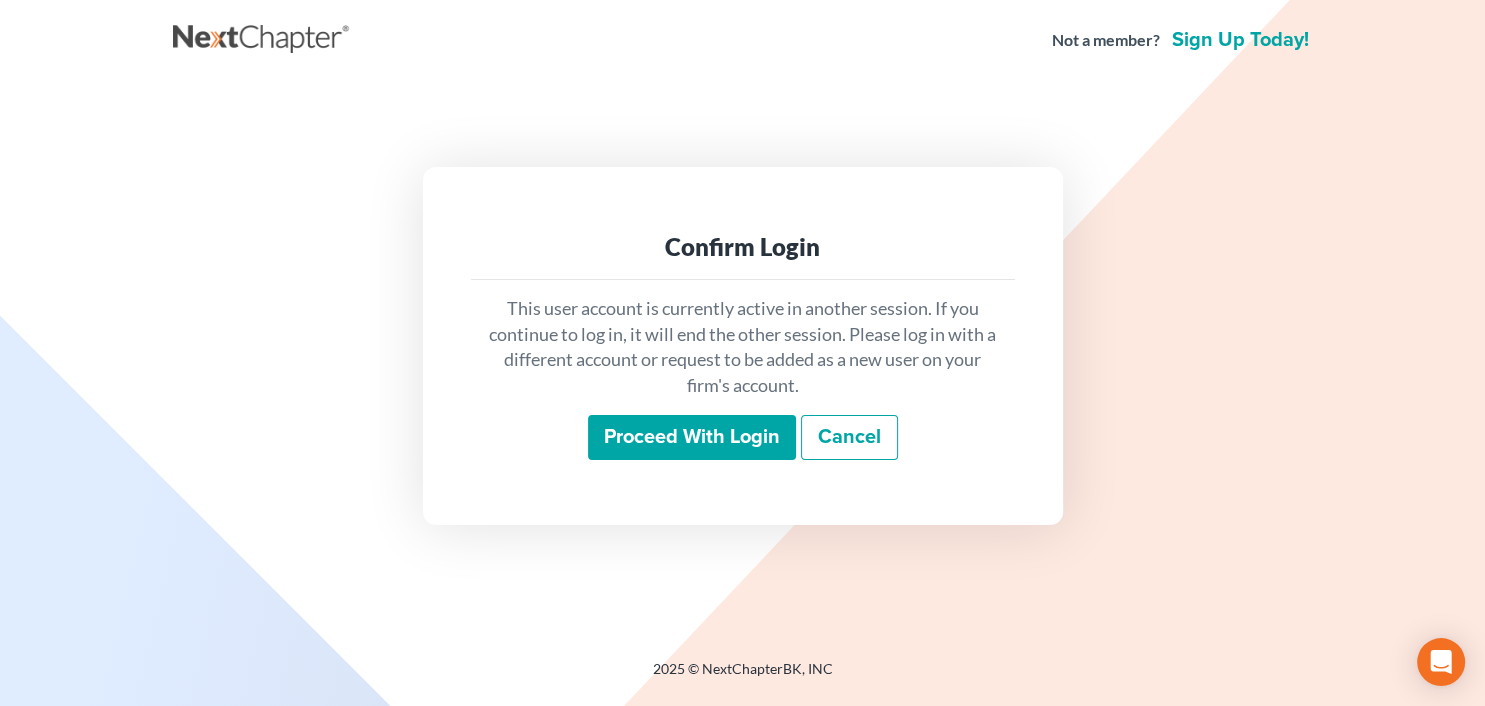 click on "Proceed with login" at bounding box center [692, 438] 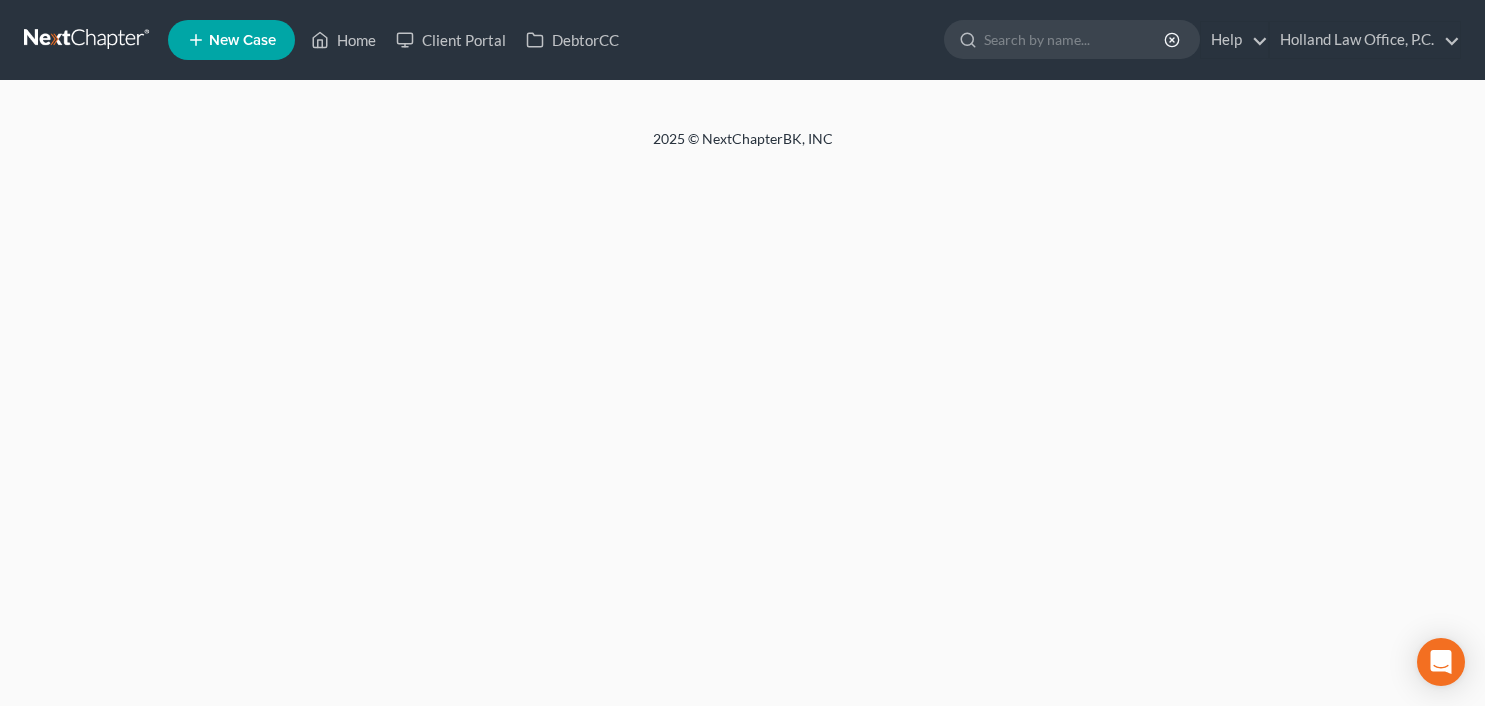 scroll, scrollTop: 0, scrollLeft: 0, axis: both 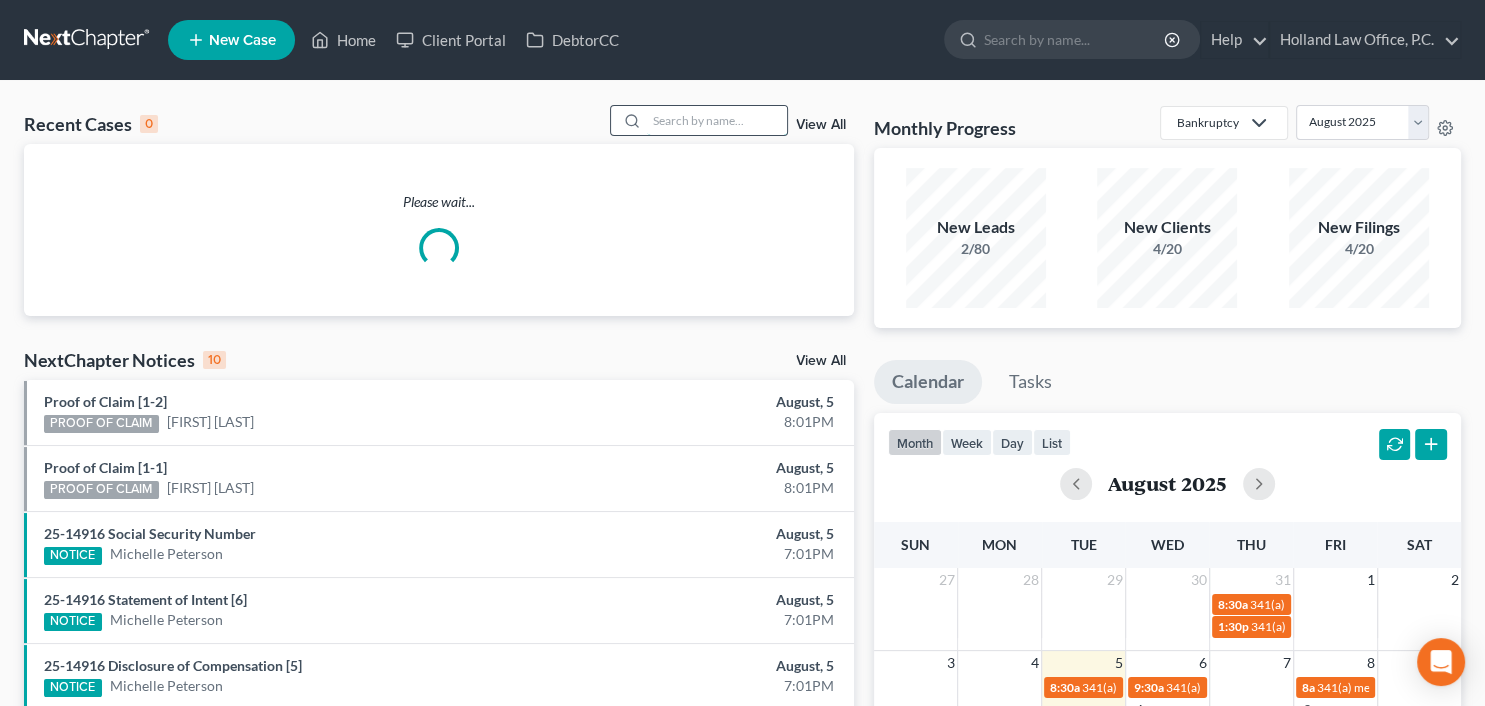 click at bounding box center (717, 120) 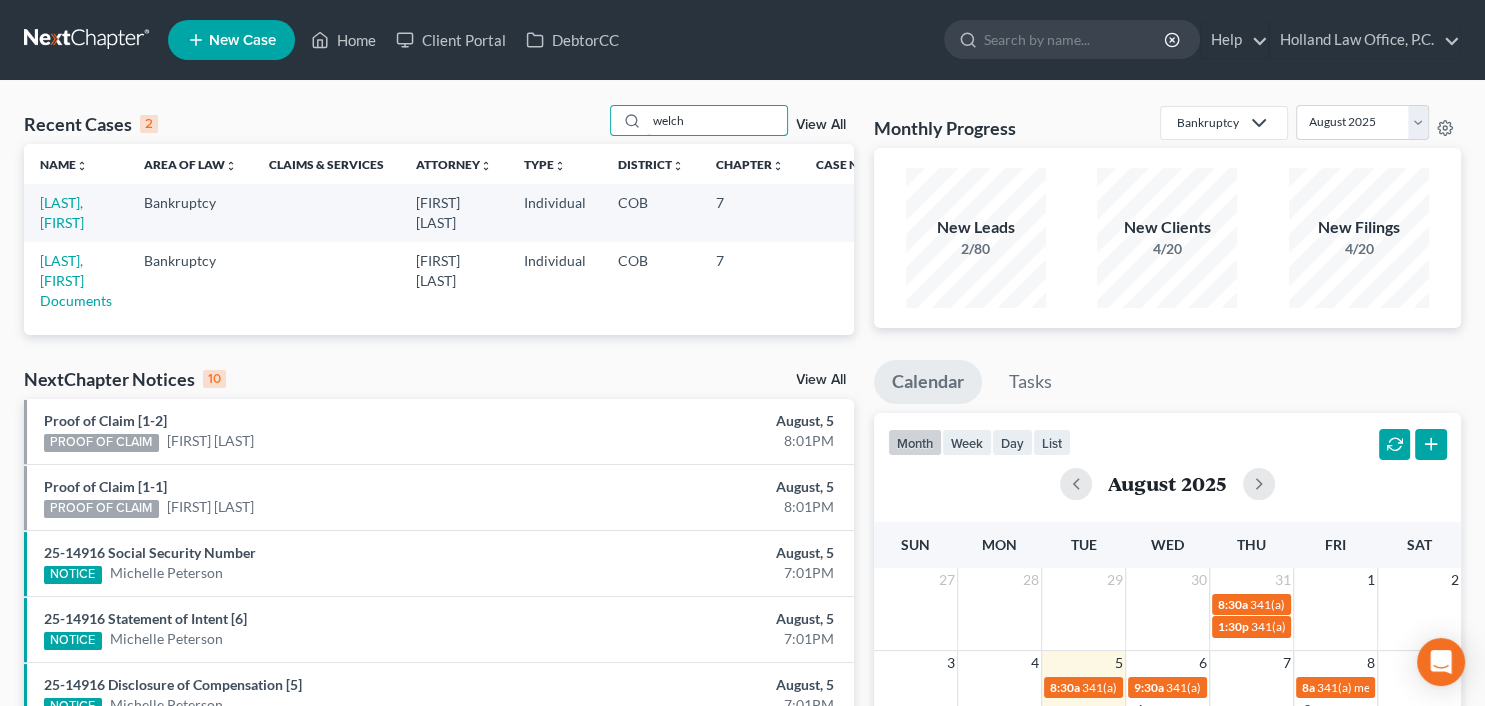 type on "welch" 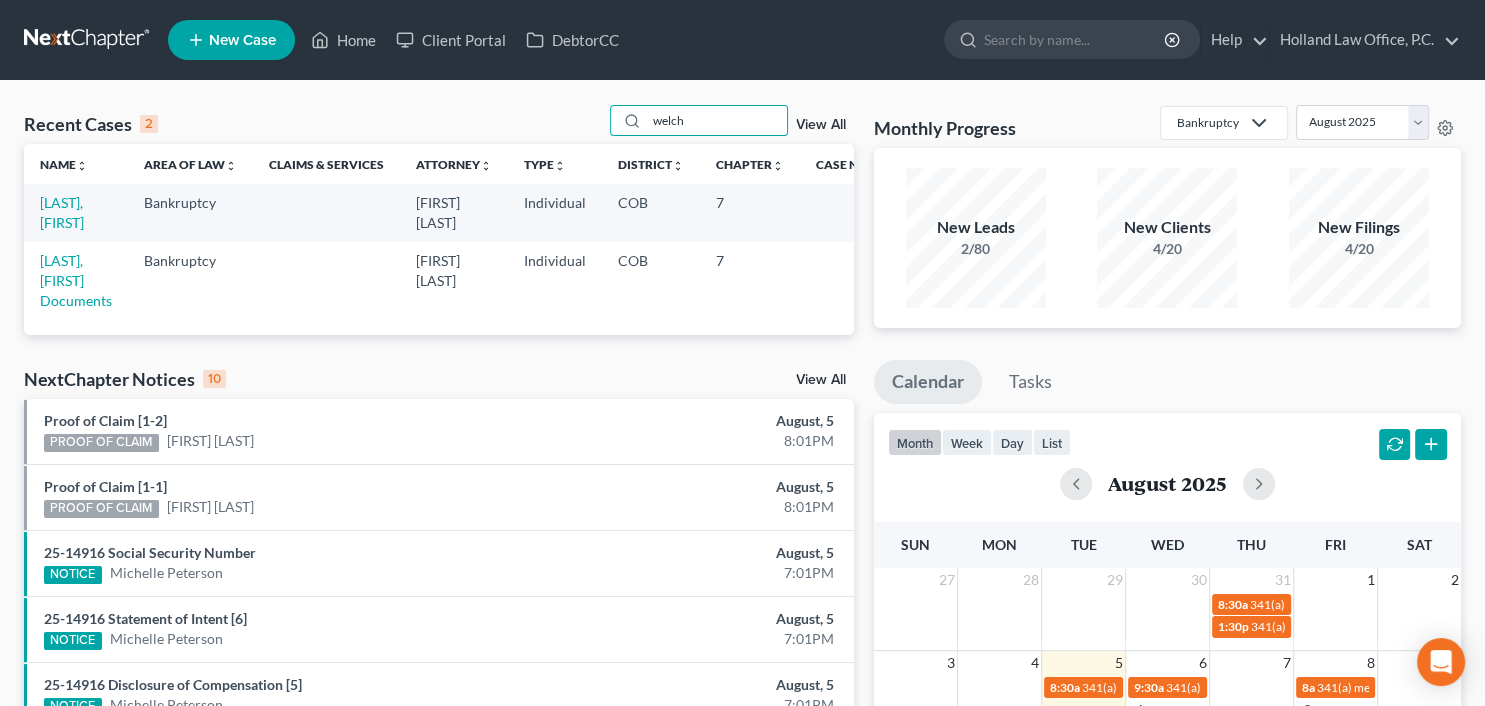 click on "[LAST], [FIRST]" at bounding box center (76, 212) 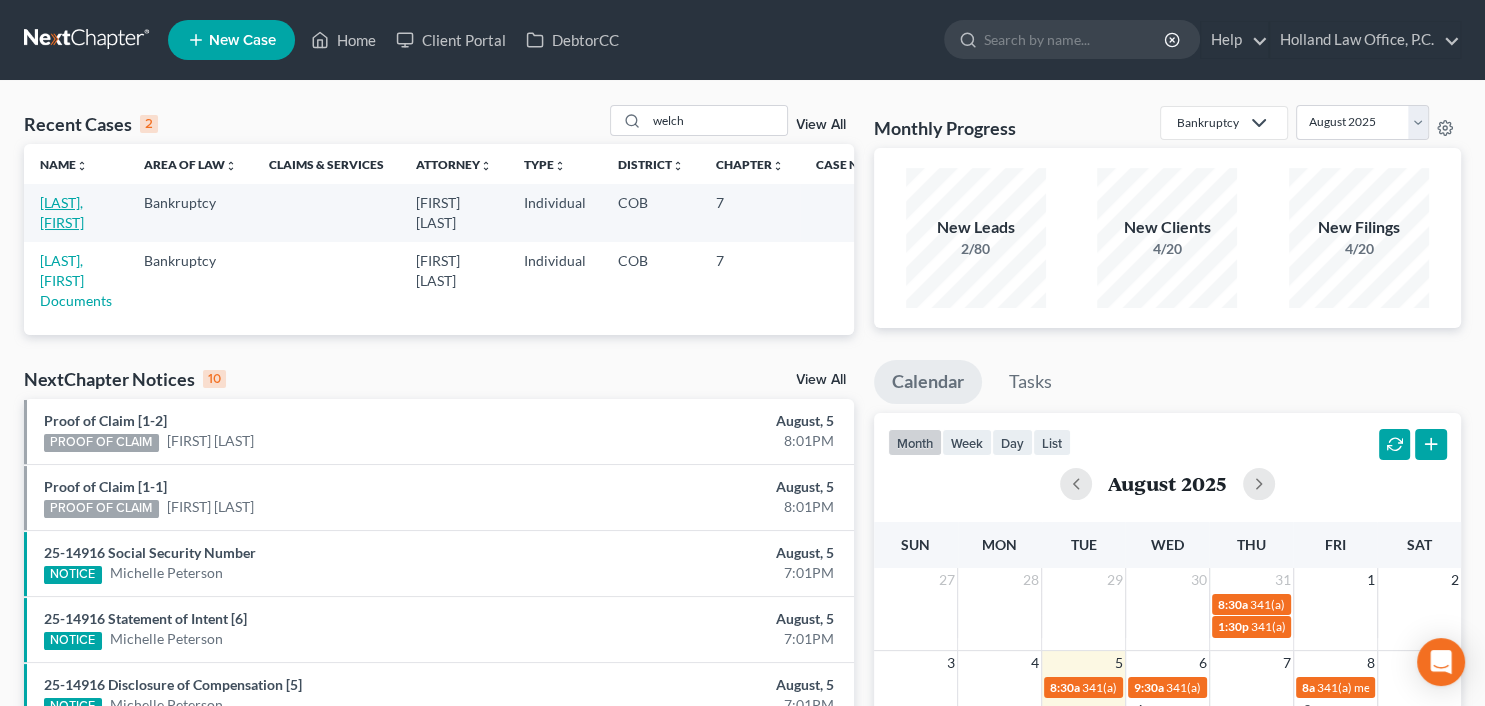 click on "[LAST], [FIRST]" at bounding box center [62, 212] 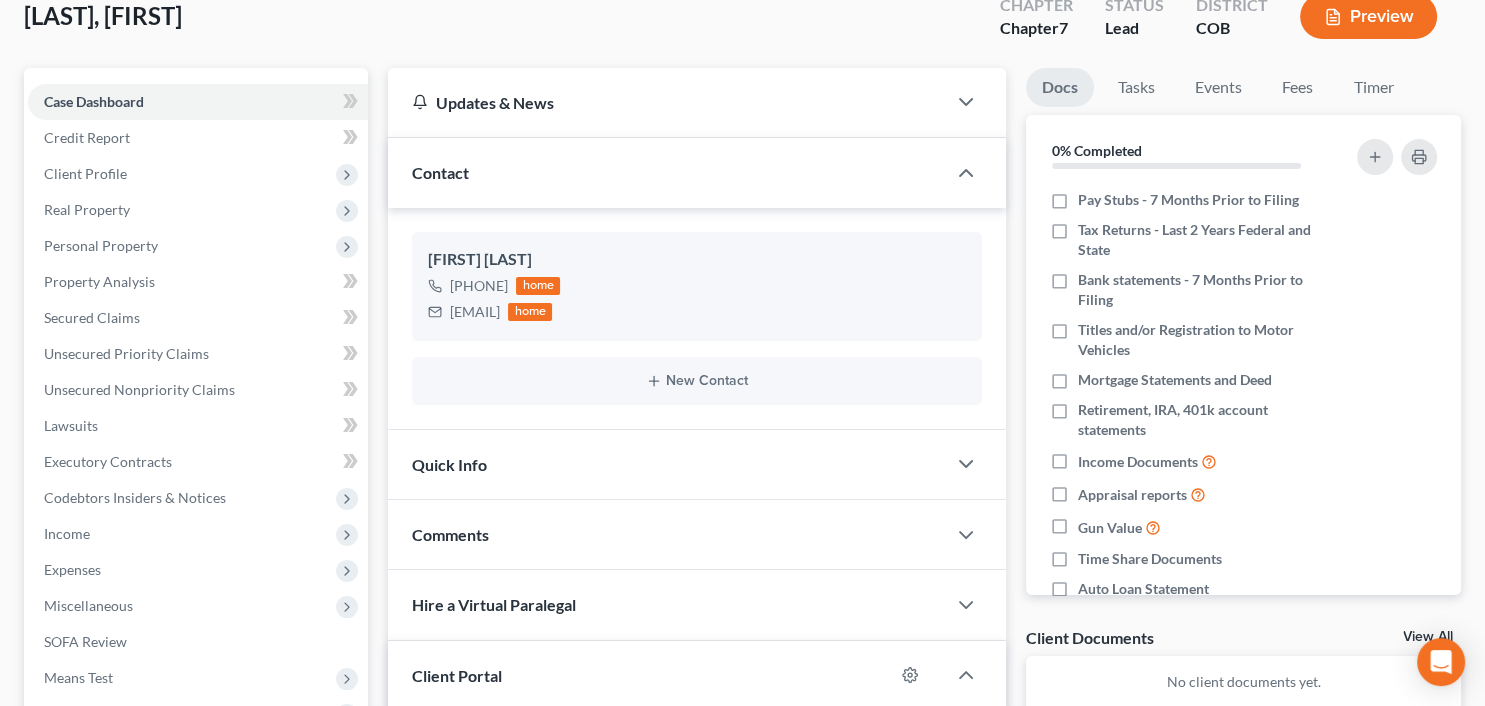 scroll, scrollTop: 124, scrollLeft: 0, axis: vertical 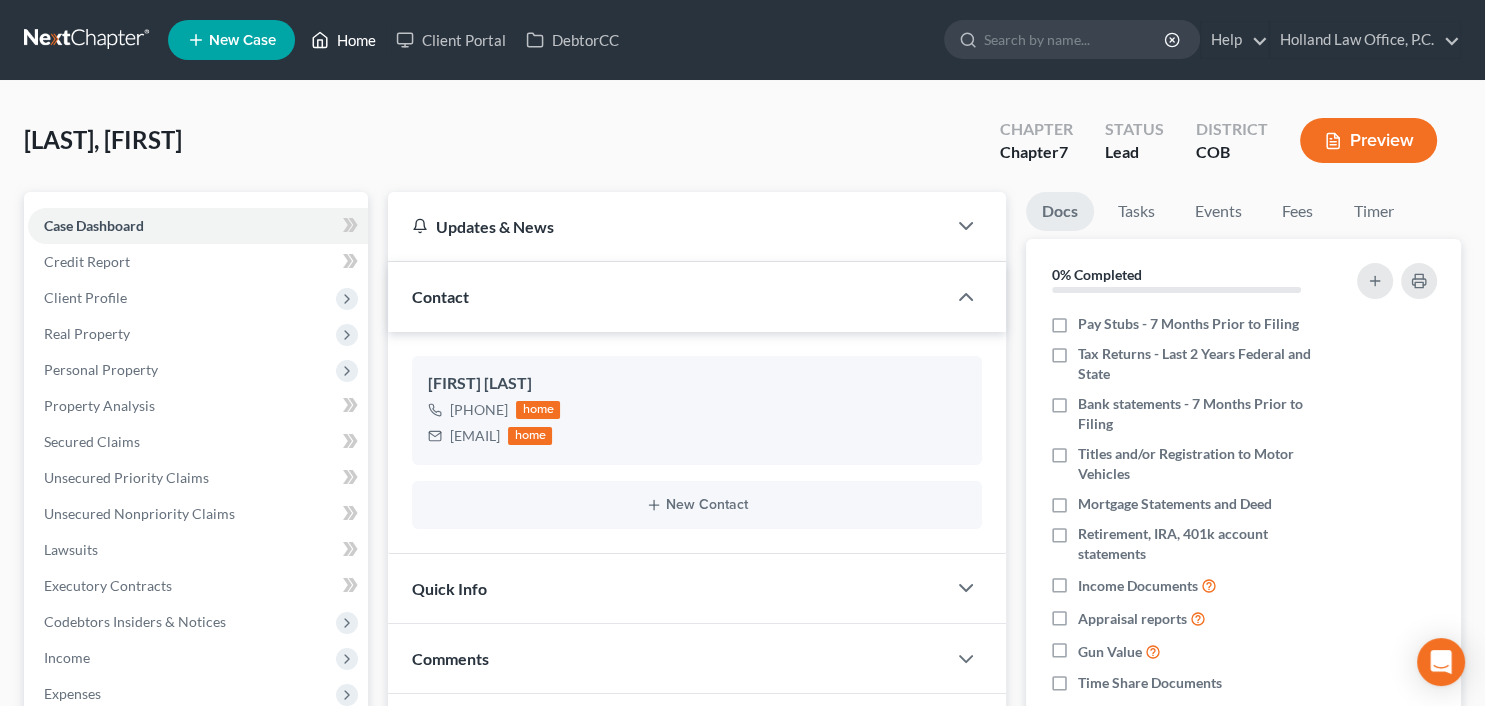 click on "Home" at bounding box center [343, 40] 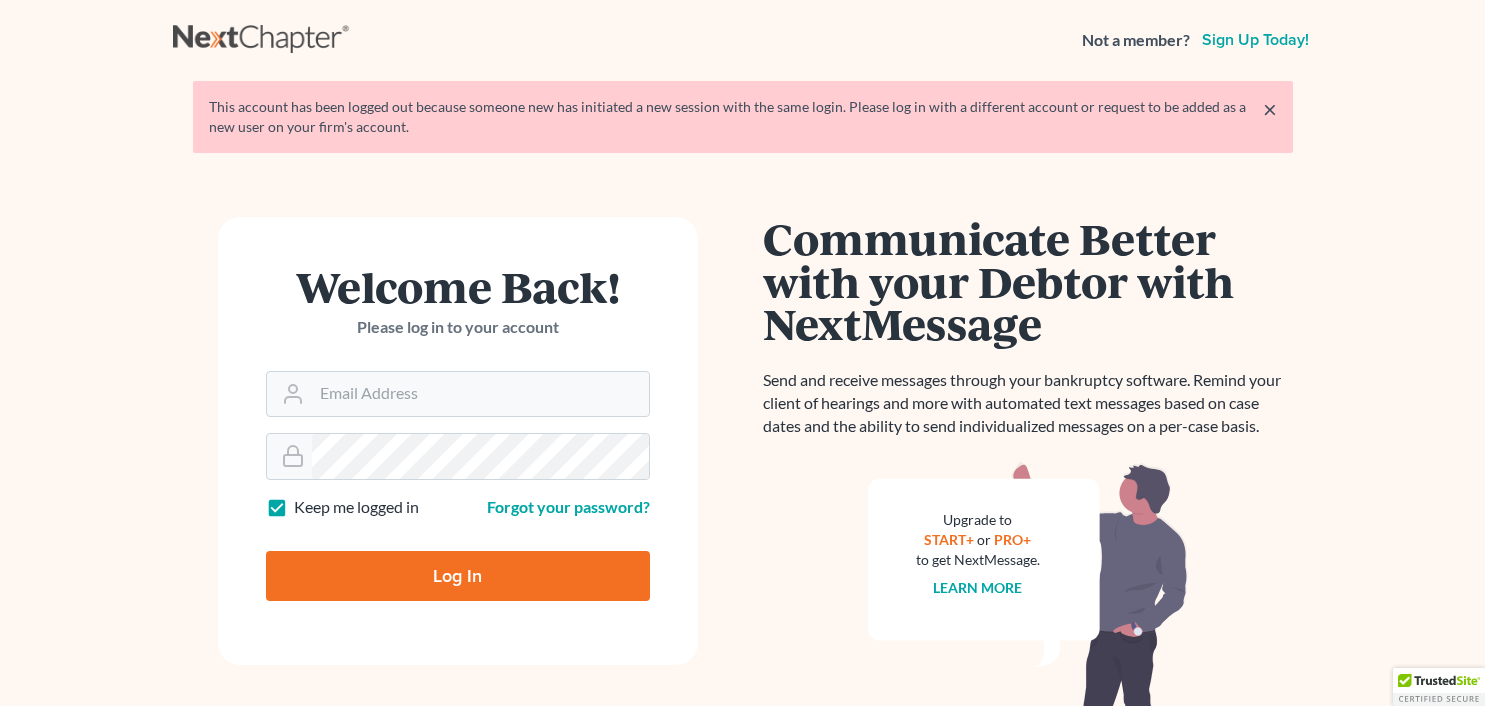 scroll, scrollTop: 0, scrollLeft: 0, axis: both 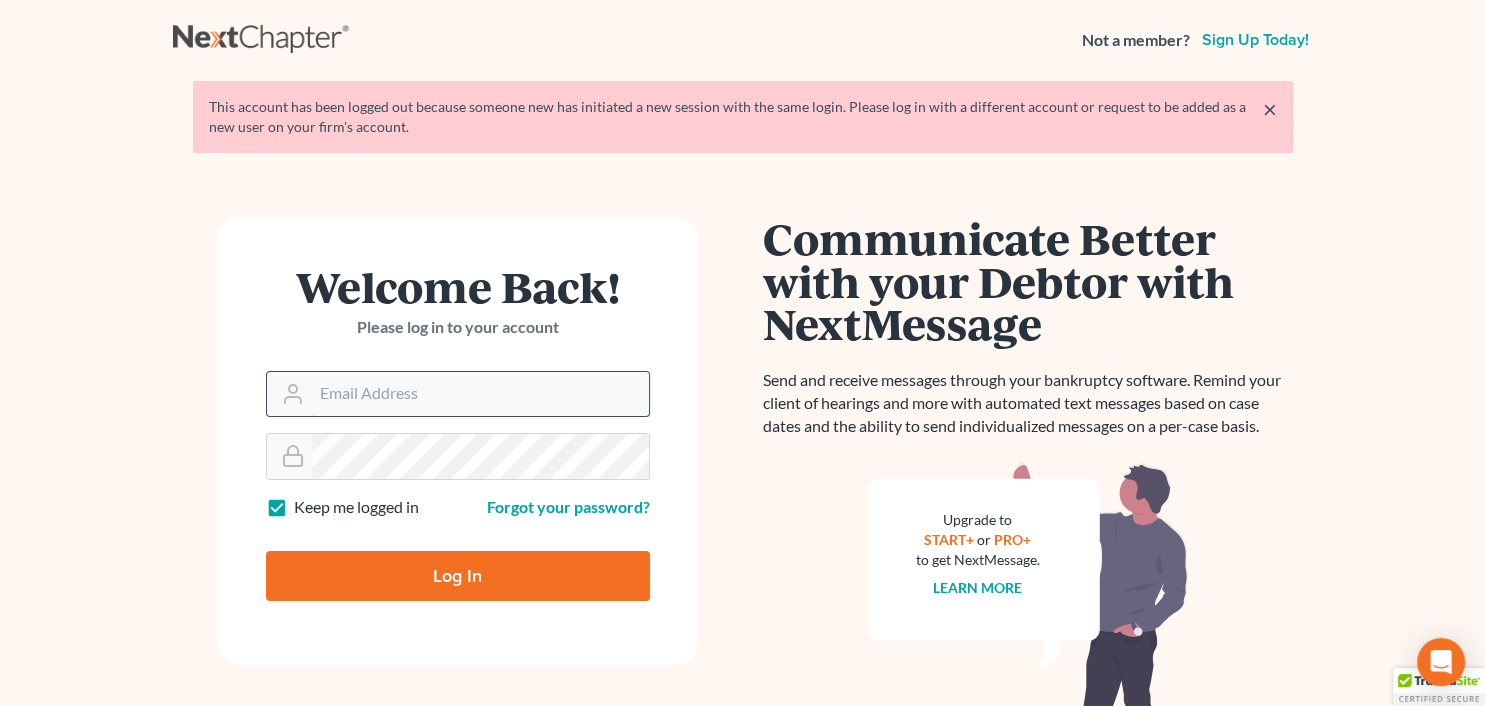 click on "Email Address" at bounding box center (480, 394) 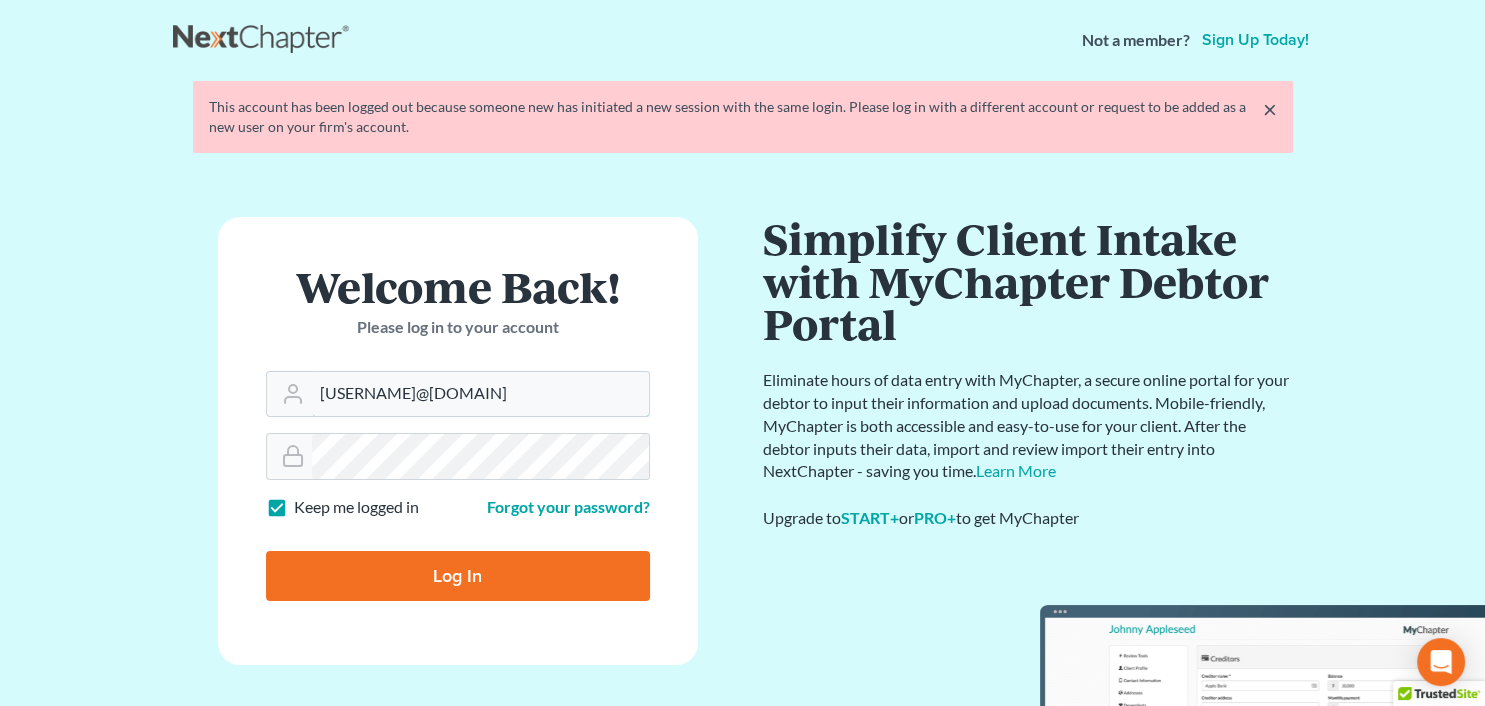 type on "donna@hollandlaw970.com" 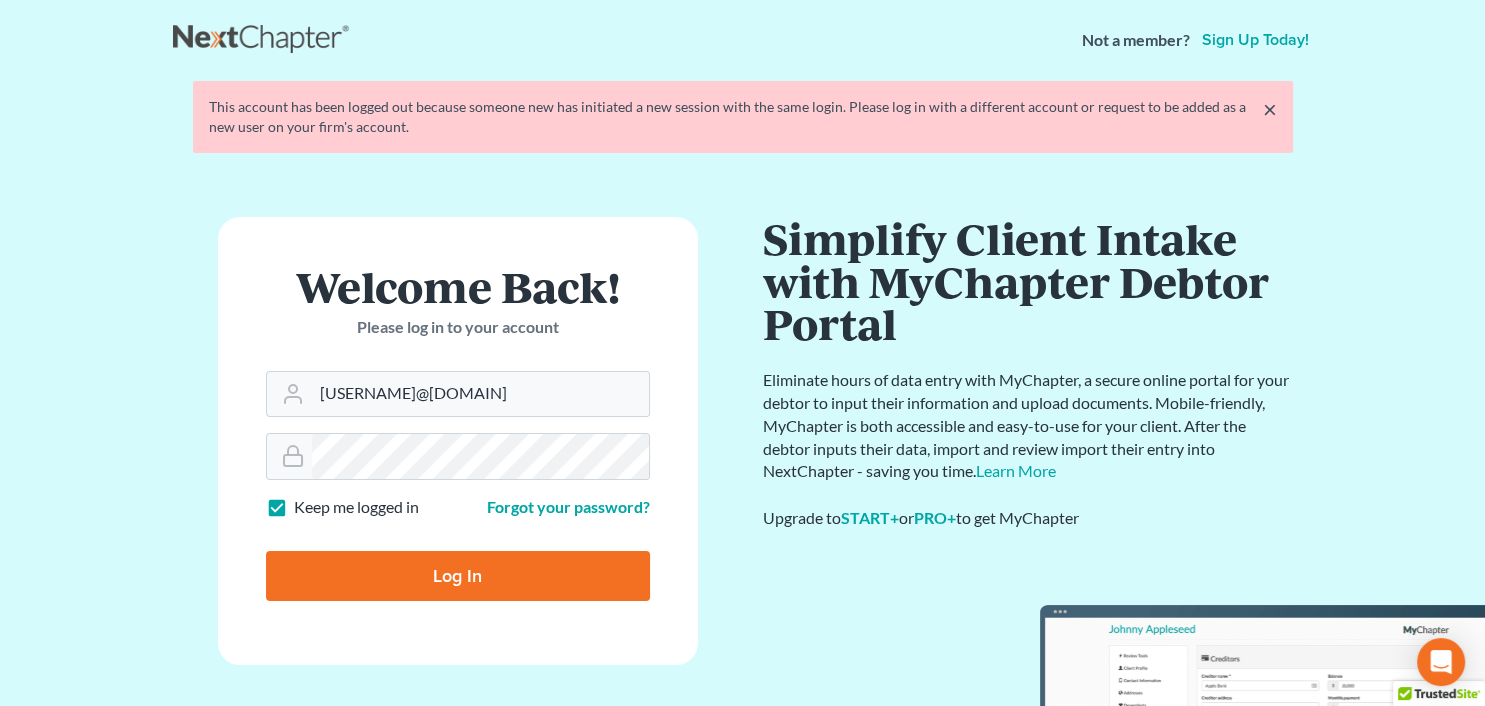 click on "Log In" at bounding box center (458, 576) 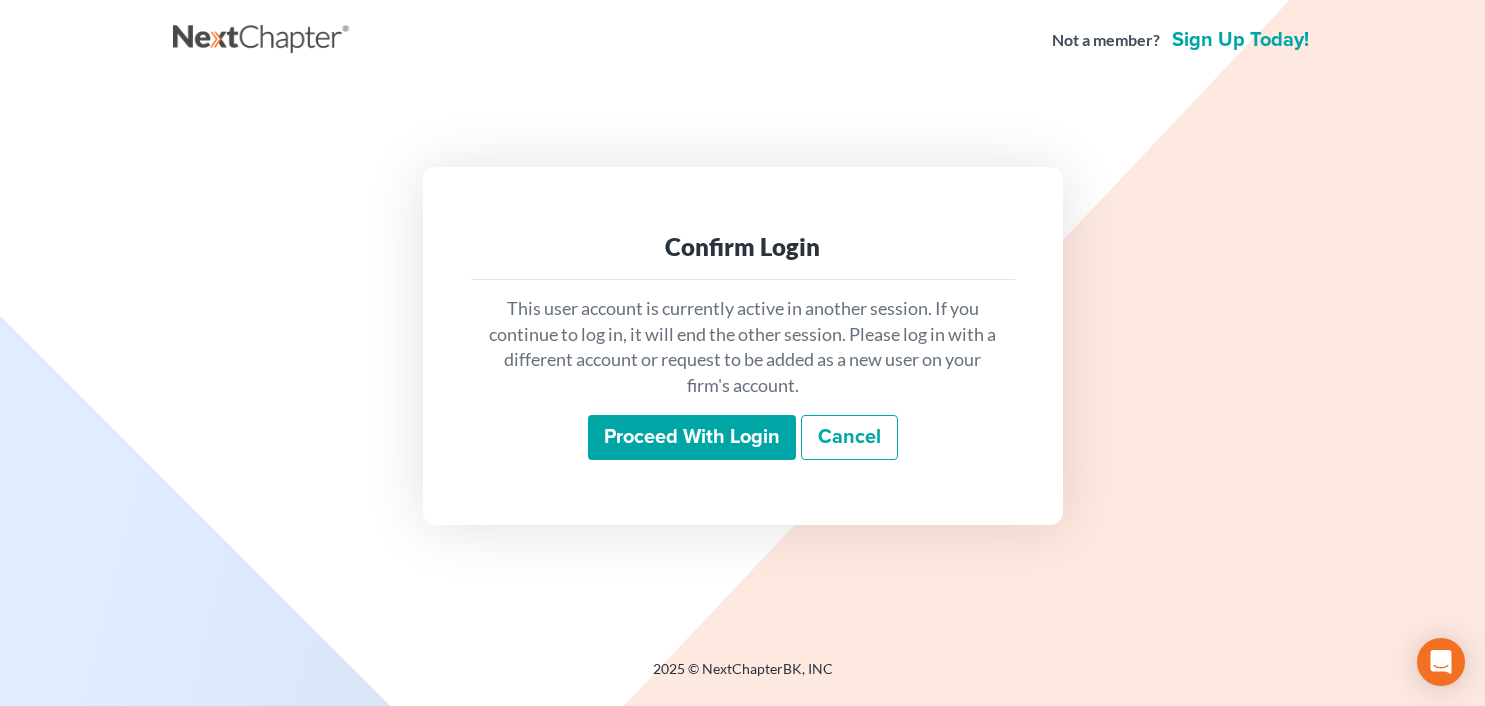 scroll, scrollTop: 0, scrollLeft: 0, axis: both 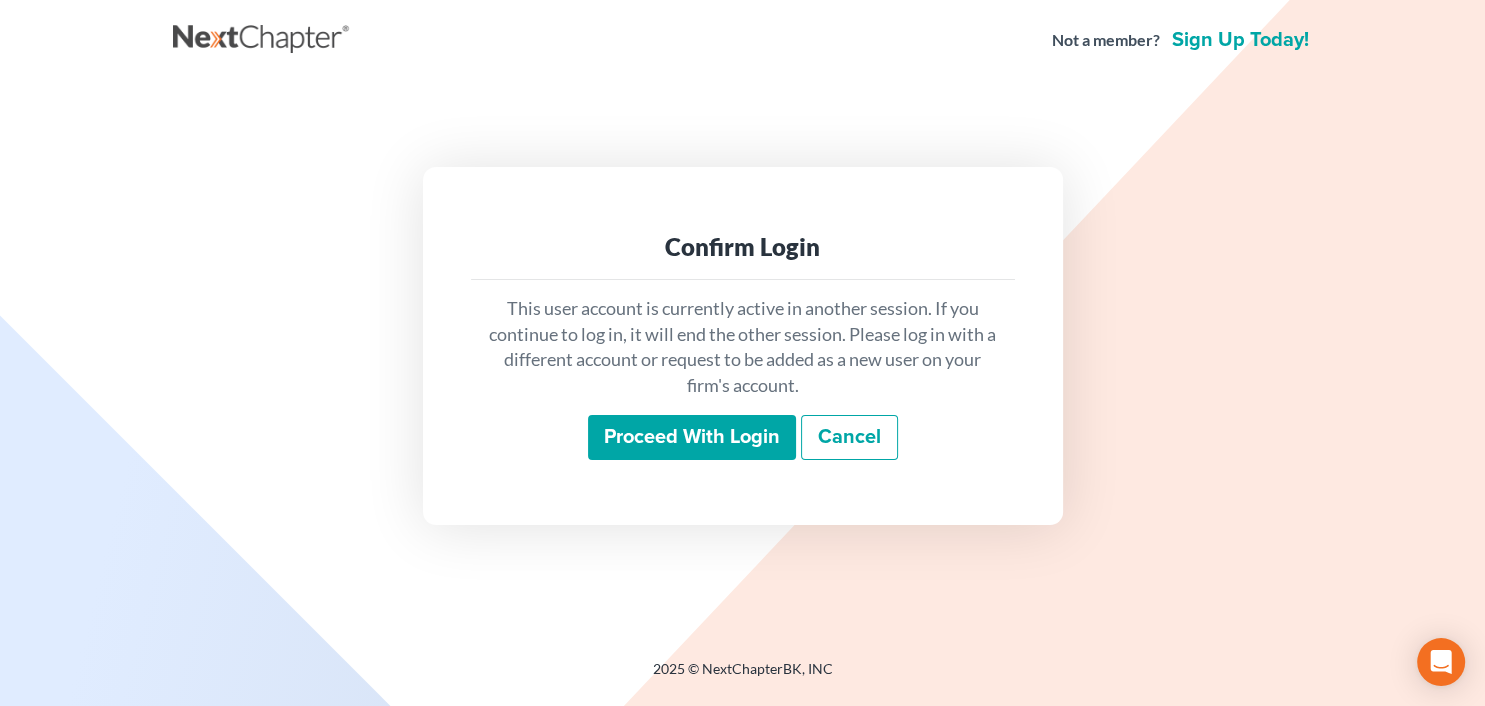 click on "Proceed with login" at bounding box center (692, 438) 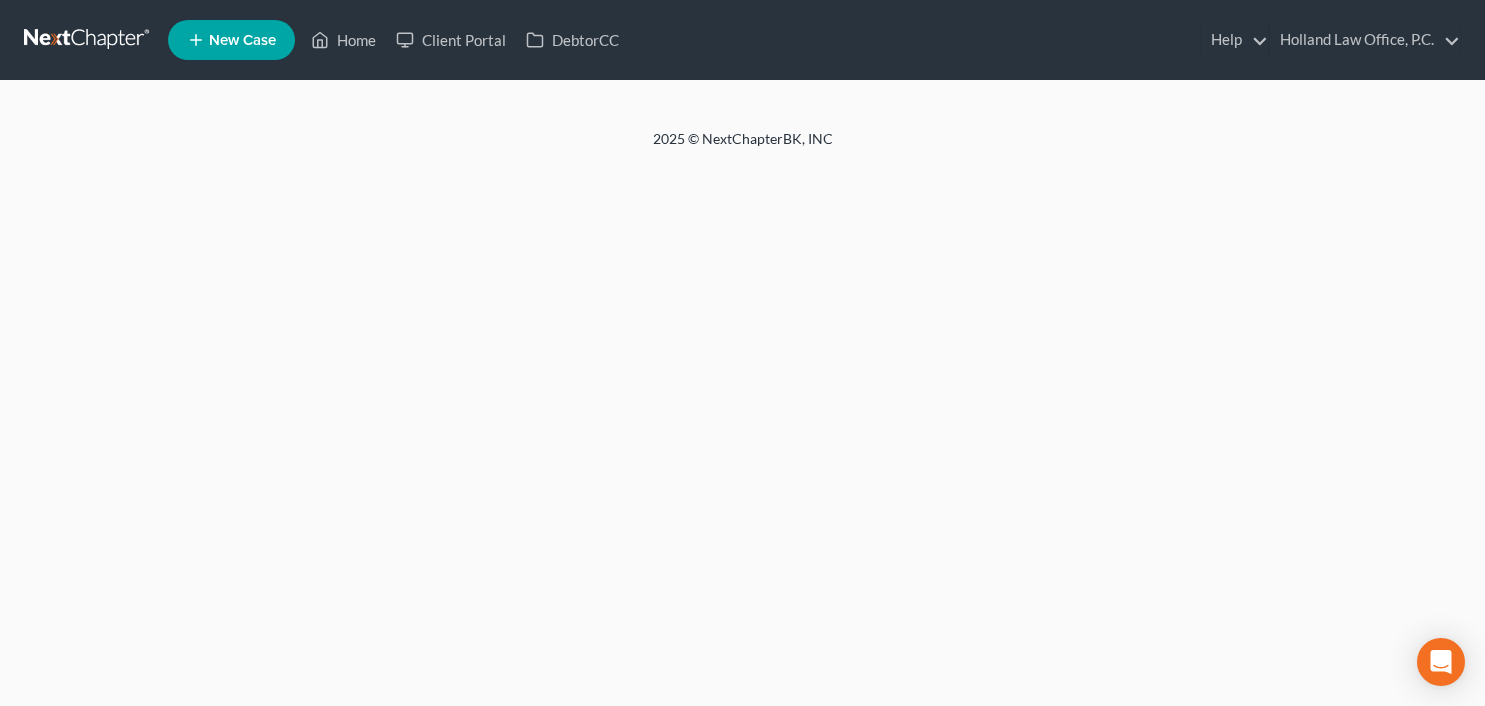 scroll, scrollTop: 0, scrollLeft: 0, axis: both 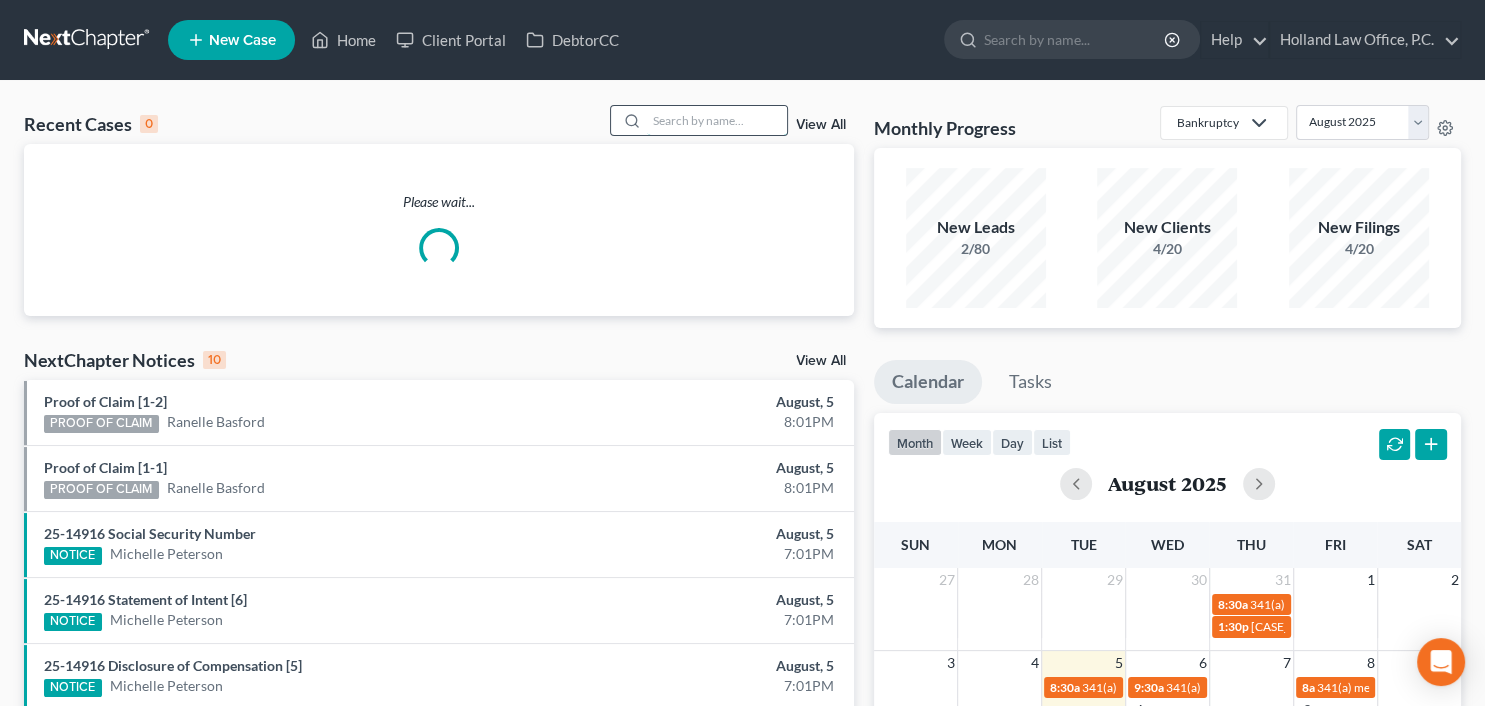 click at bounding box center (717, 120) 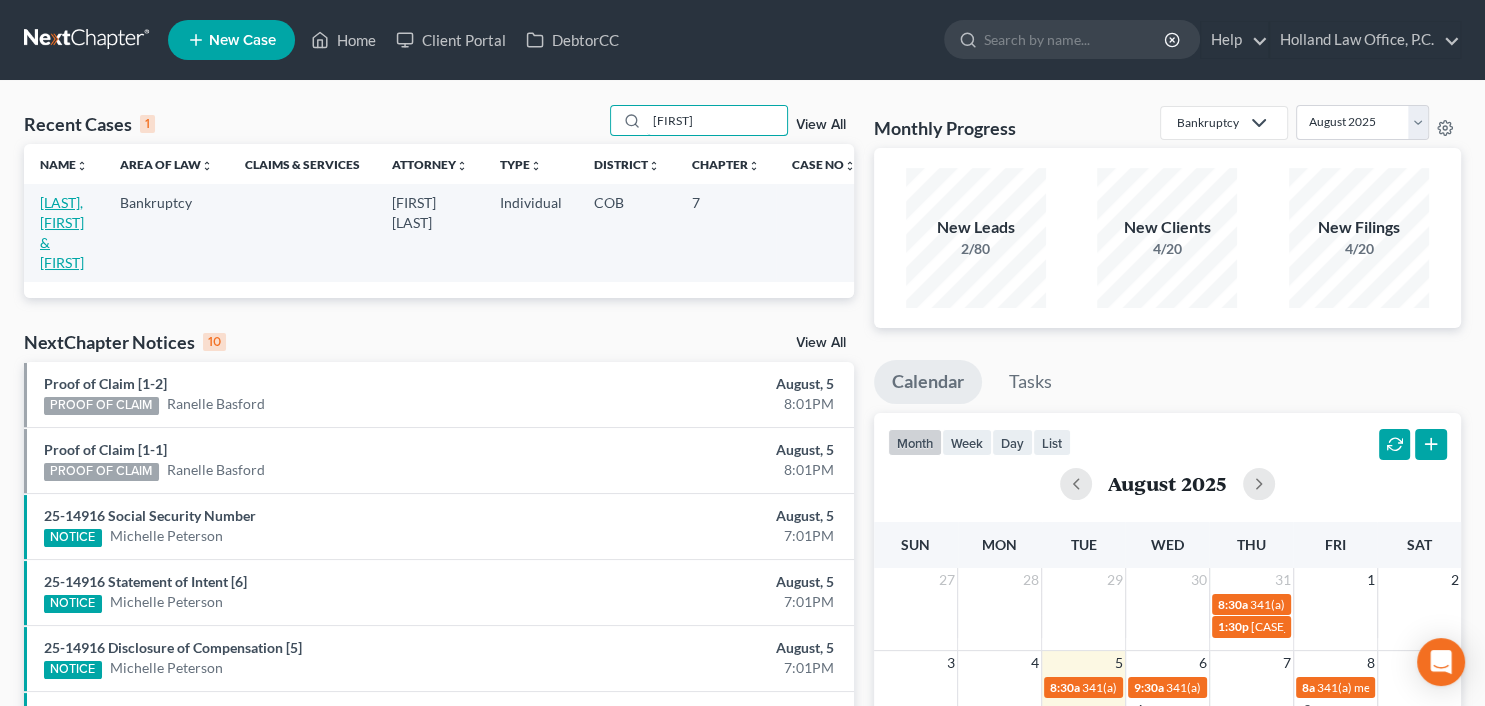 type on "[FIRST]" 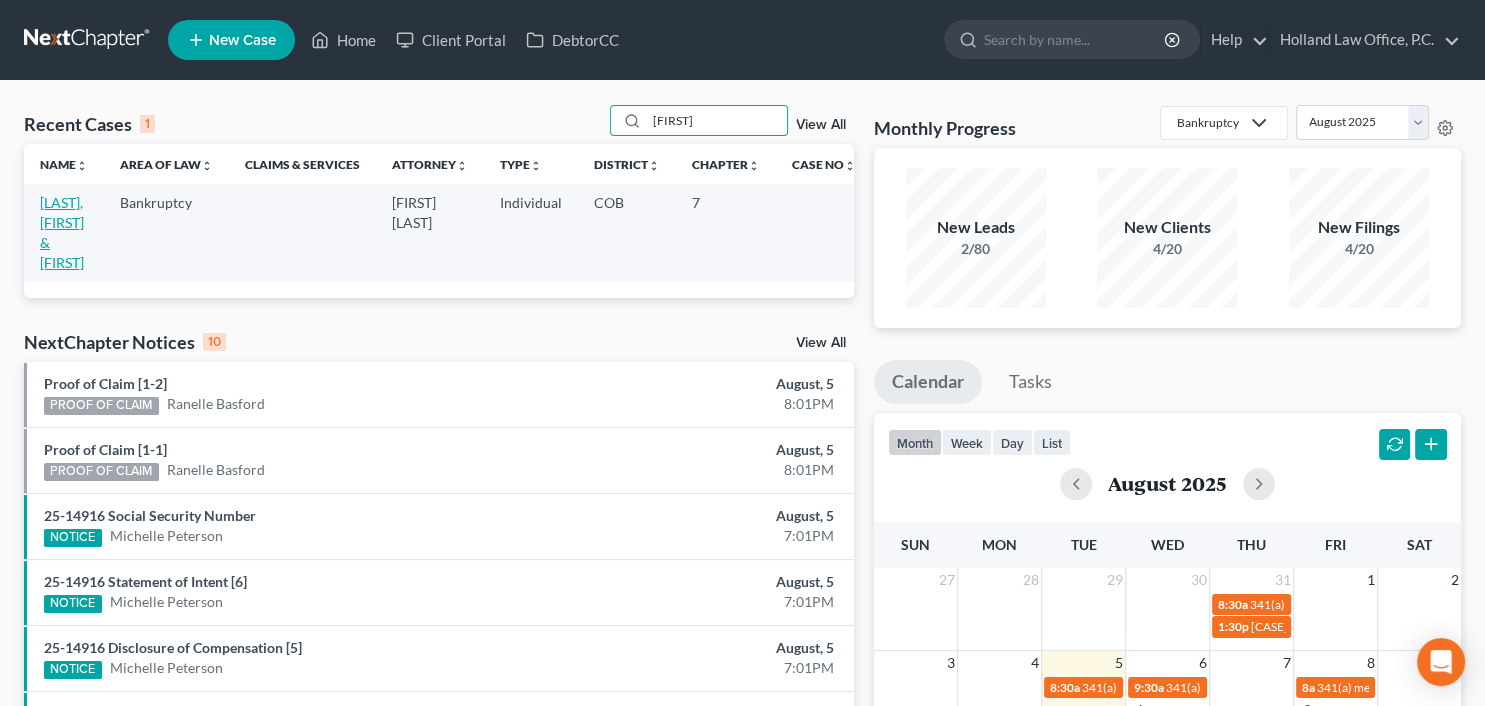 click on "[LAST], [FIRST] & [FIRST]" at bounding box center [62, 232] 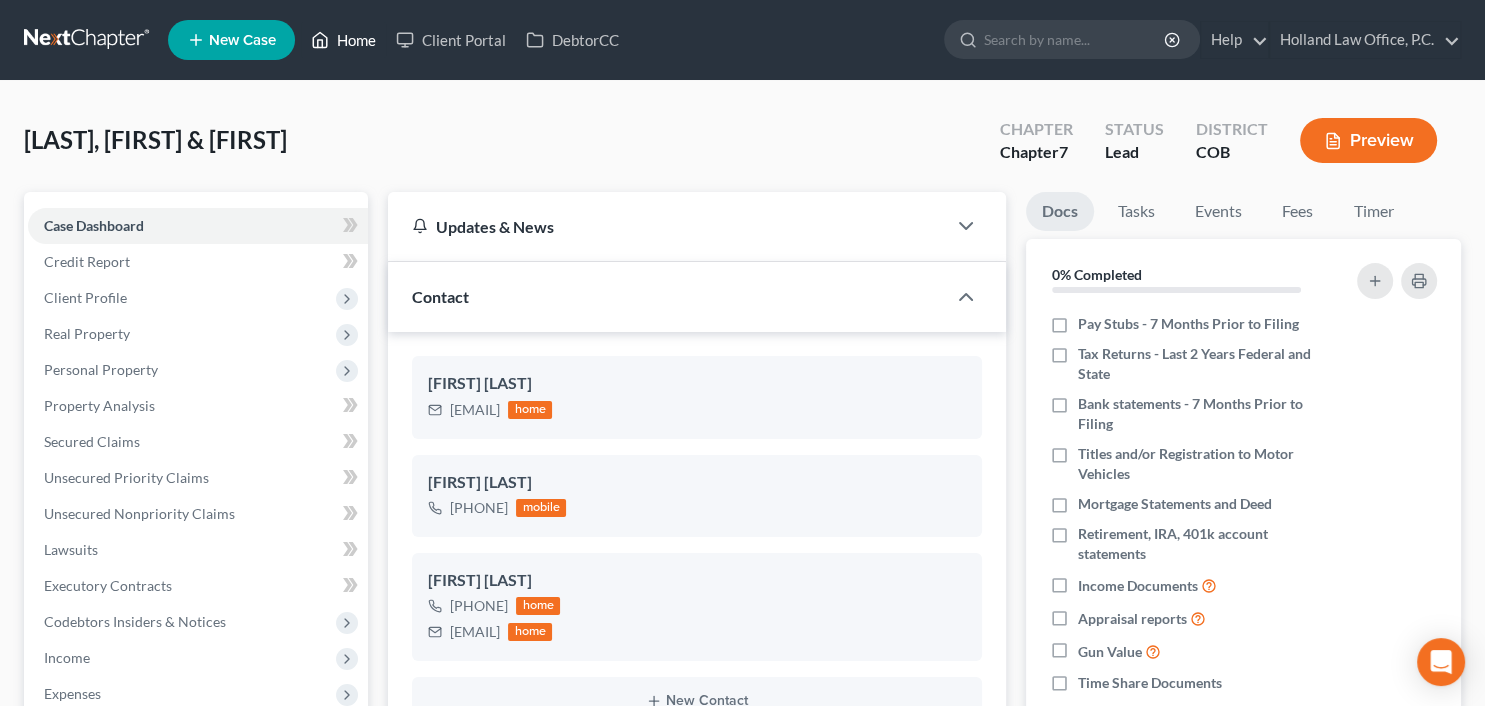 click on "Home" at bounding box center (343, 40) 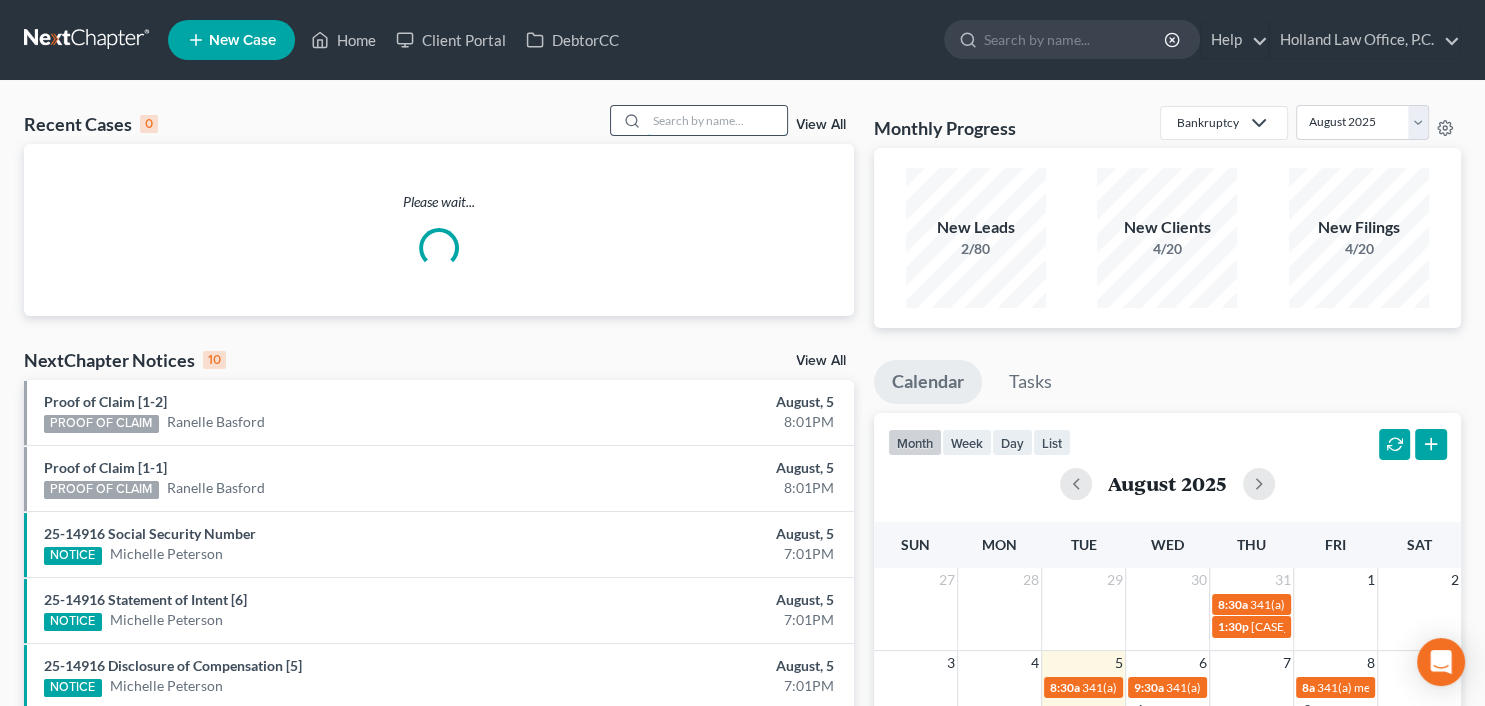 click at bounding box center (717, 120) 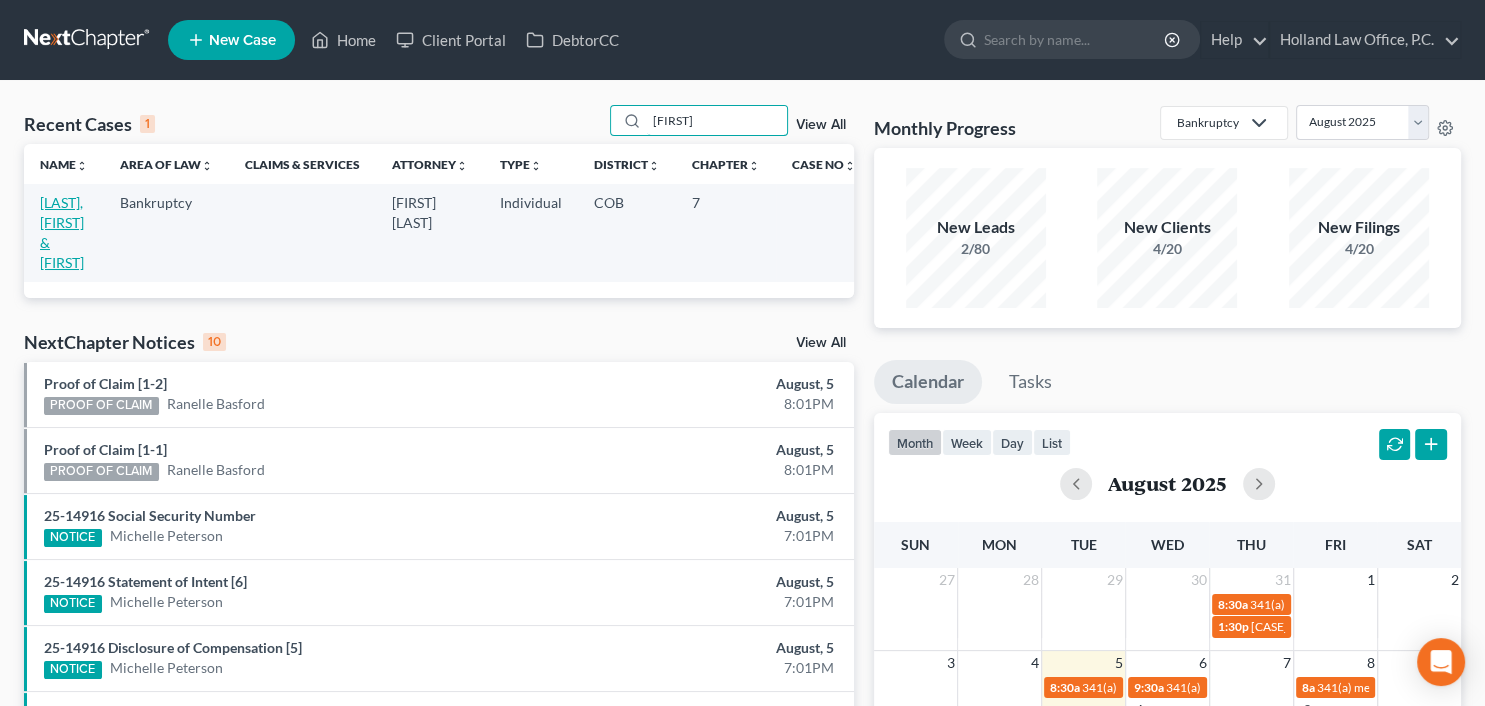 type on "[FIRST]" 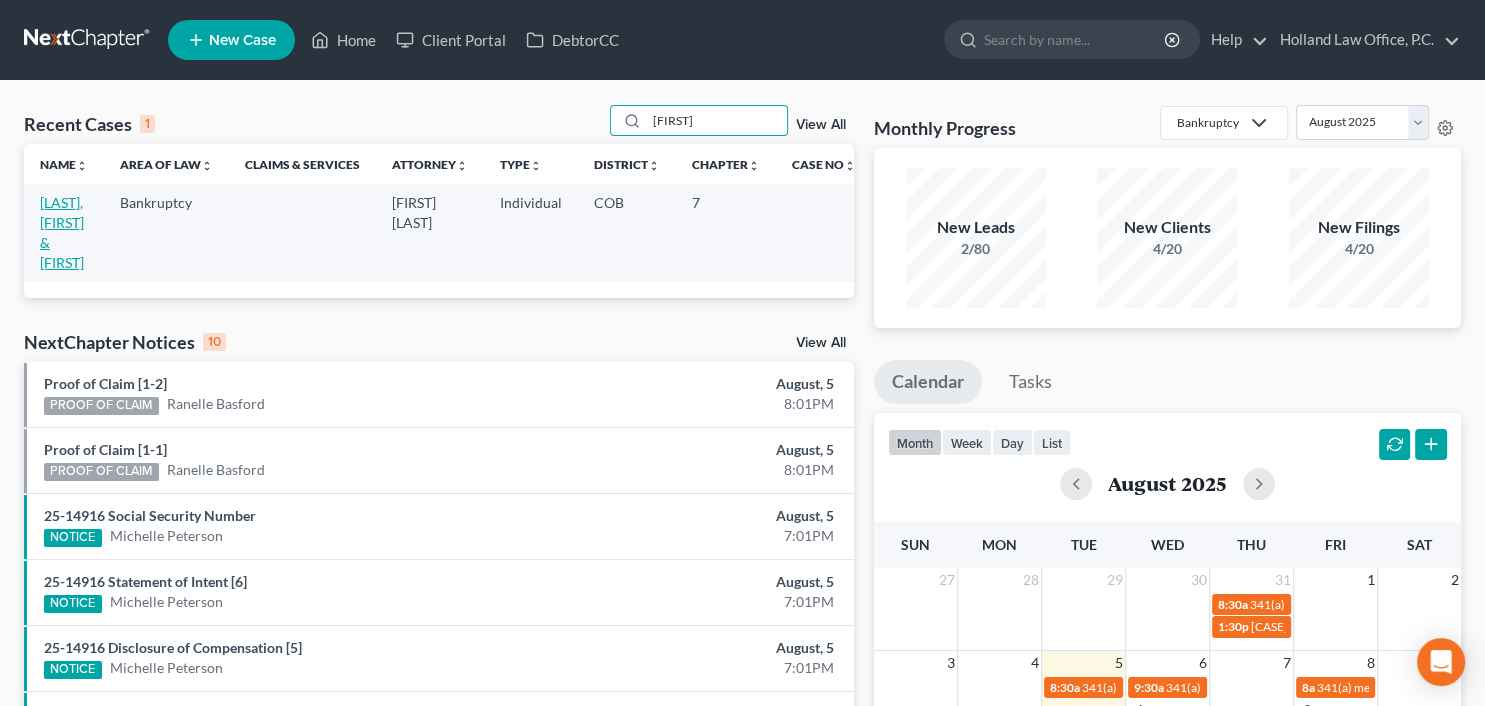 click on "[LAST], [FIRST] & [FIRST]" at bounding box center [62, 232] 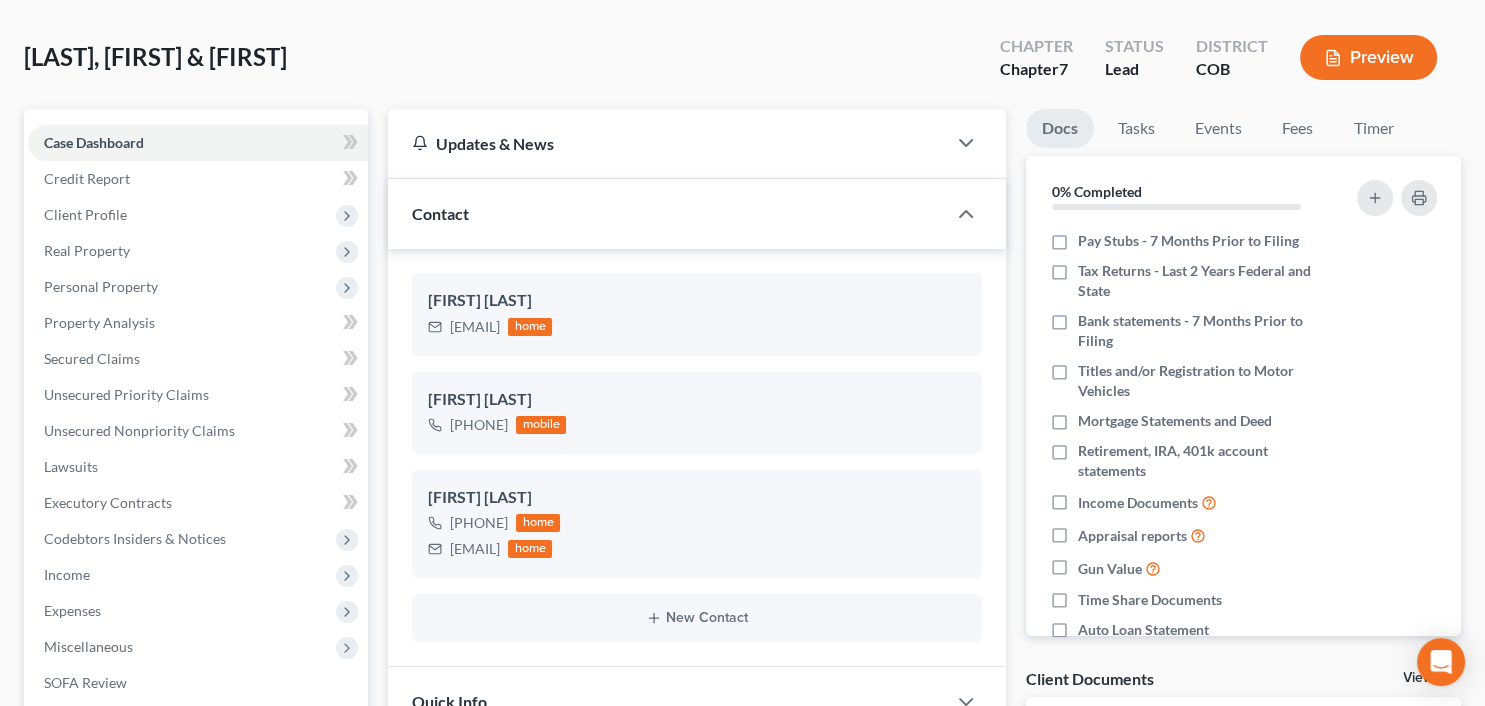 scroll, scrollTop: 82, scrollLeft: 0, axis: vertical 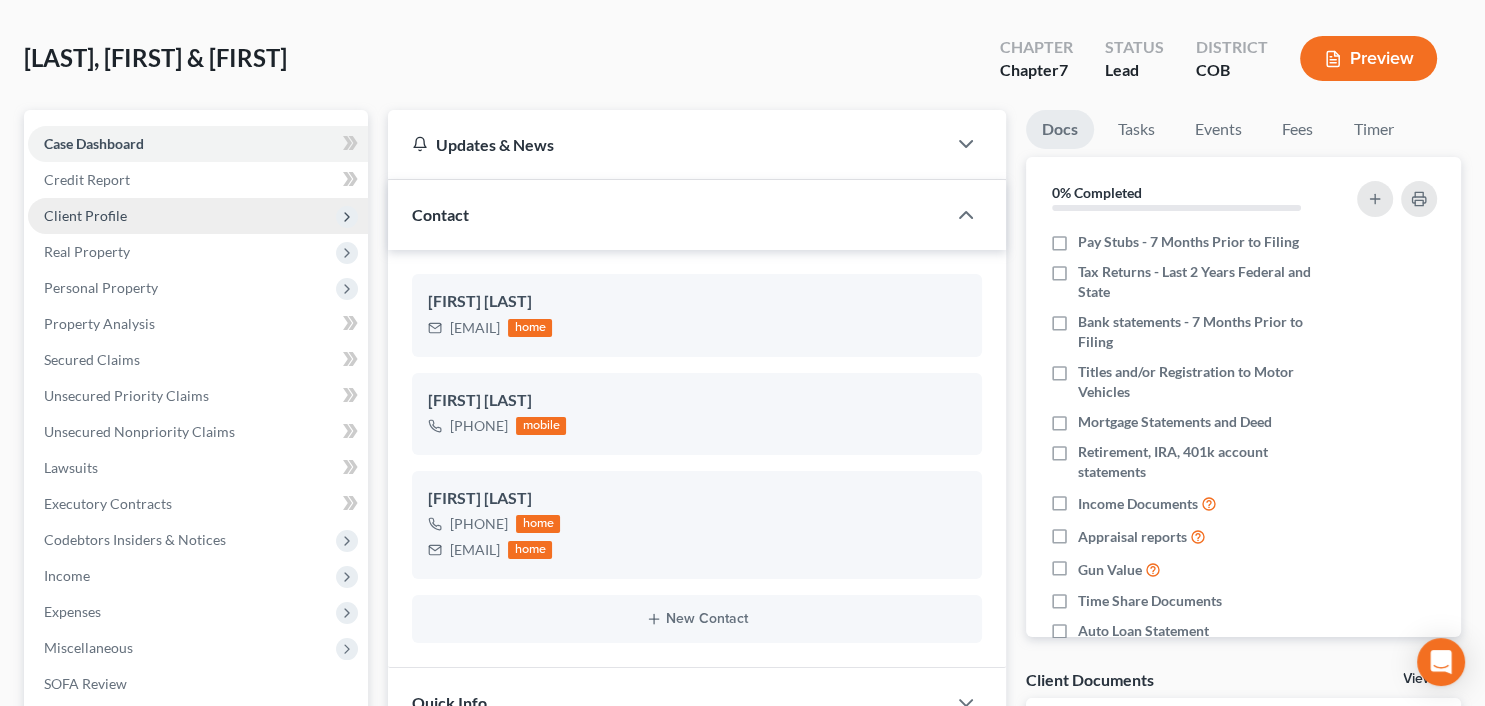 click on "Client Profile" at bounding box center [198, 216] 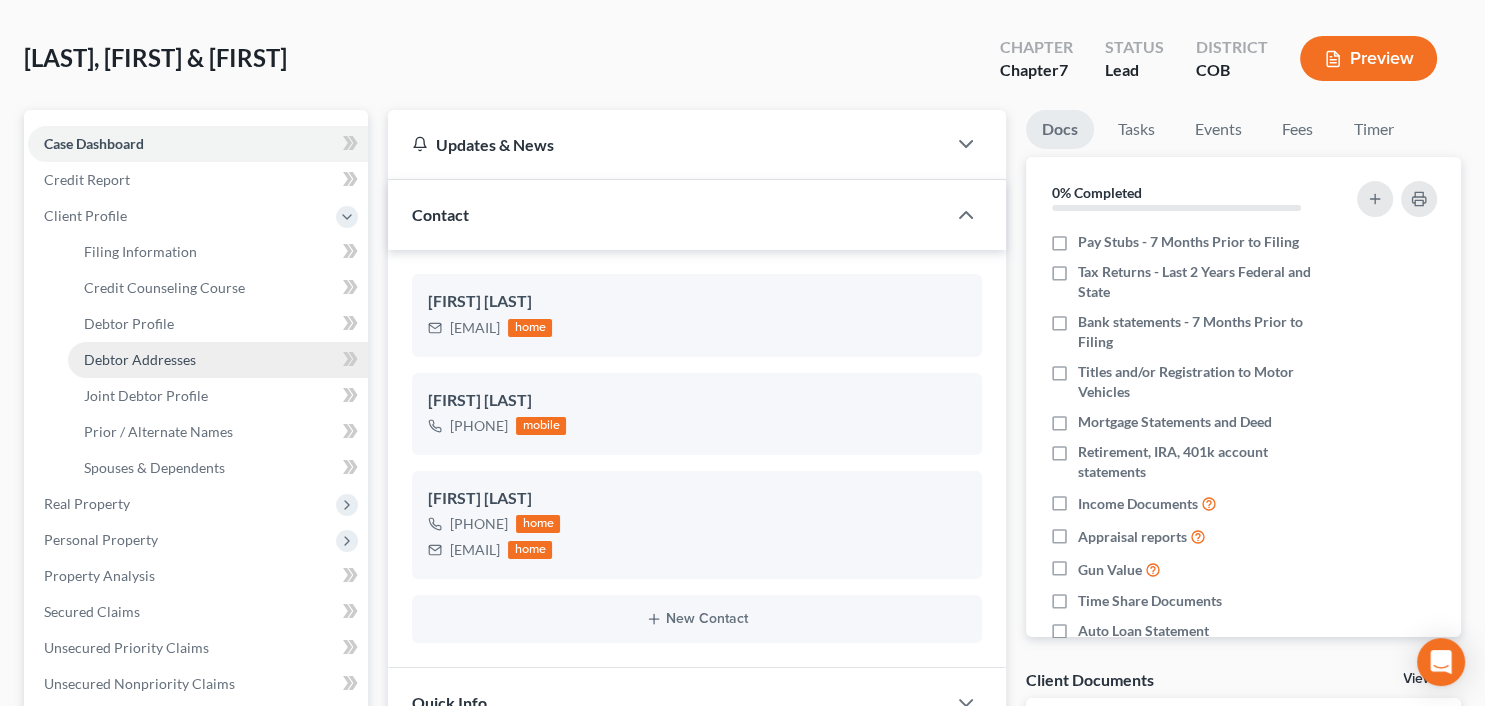 click on "Debtor Addresses" at bounding box center (140, 359) 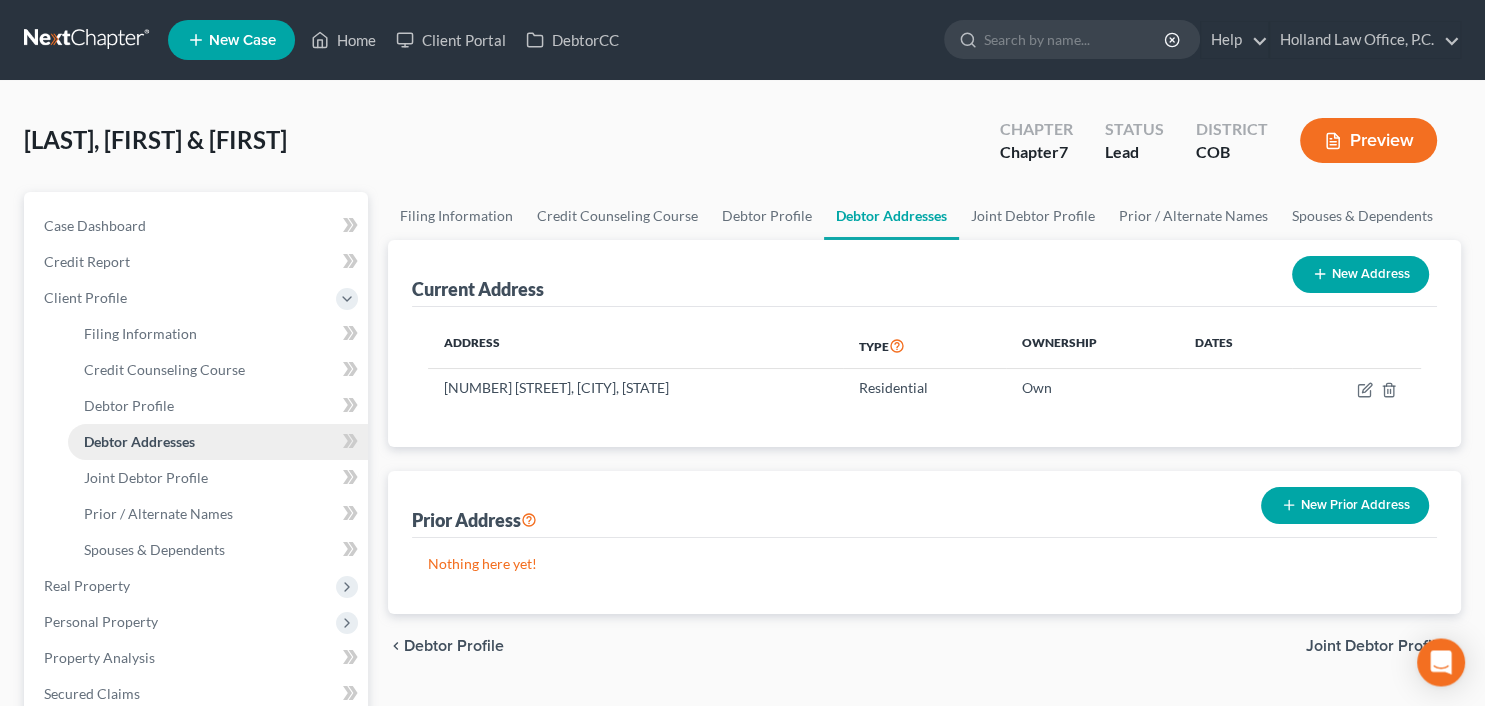scroll, scrollTop: 0, scrollLeft: 0, axis: both 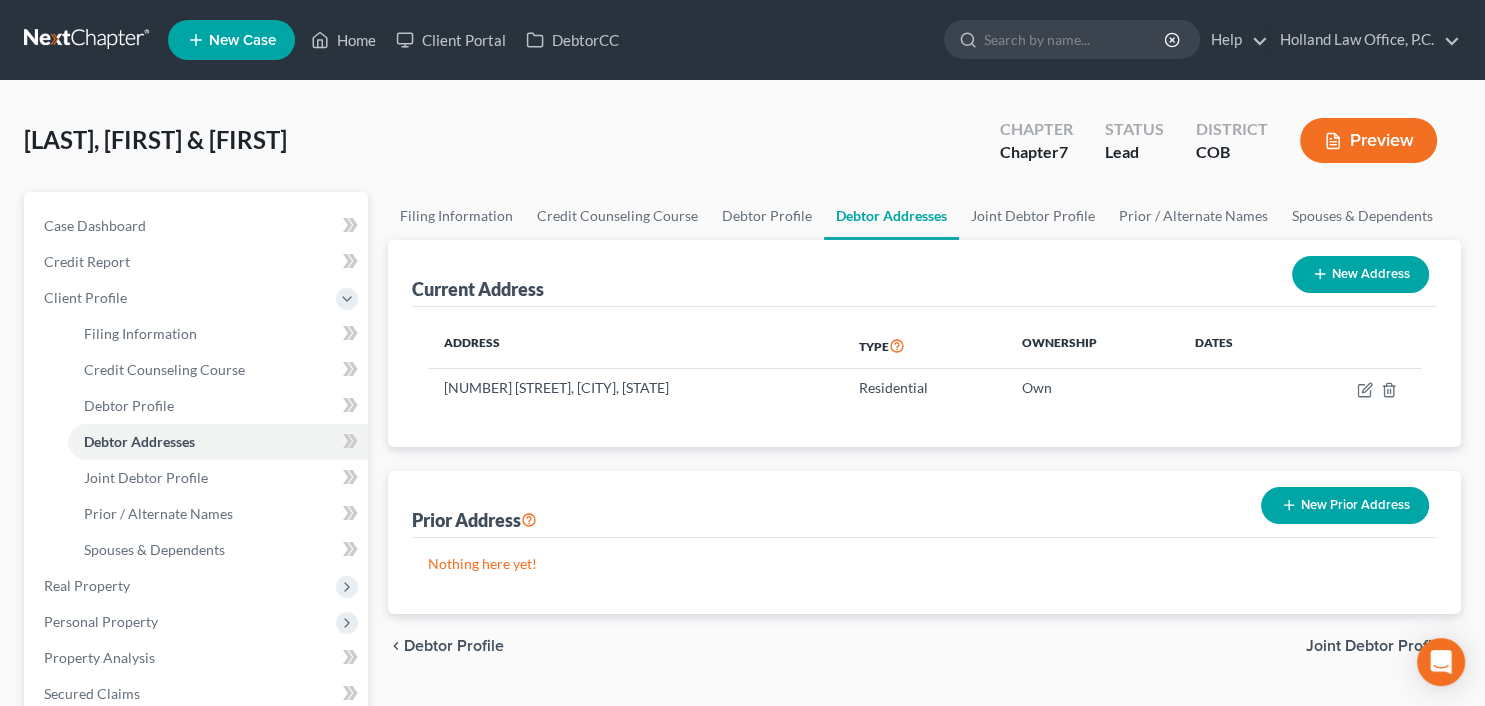 click on "[ADDRESS_TYPE] [OWNERSHIP] [NUMBER] [STREET], [CITY], [STATE] [ZIP] [OWNERSHIP_TYPE]" at bounding box center (924, 377) 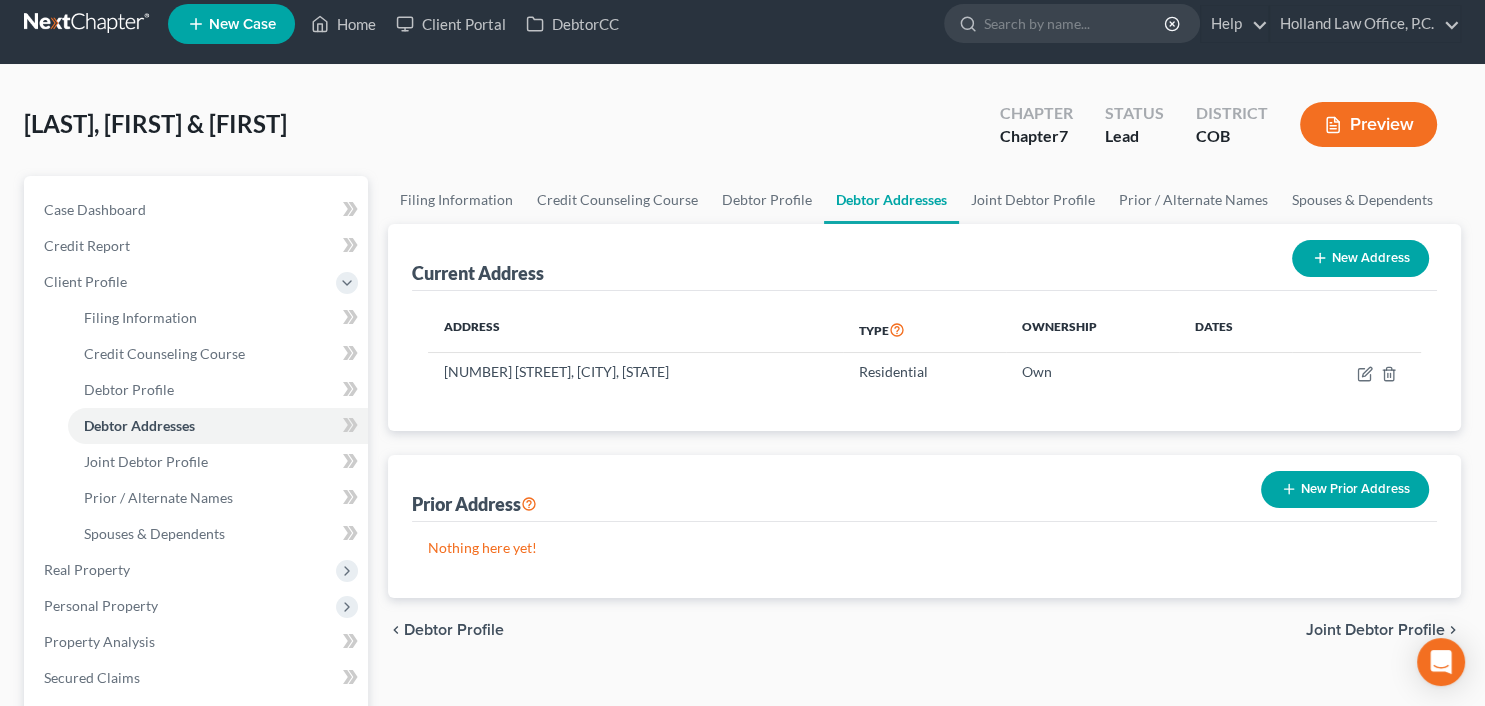 scroll, scrollTop: 0, scrollLeft: 0, axis: both 